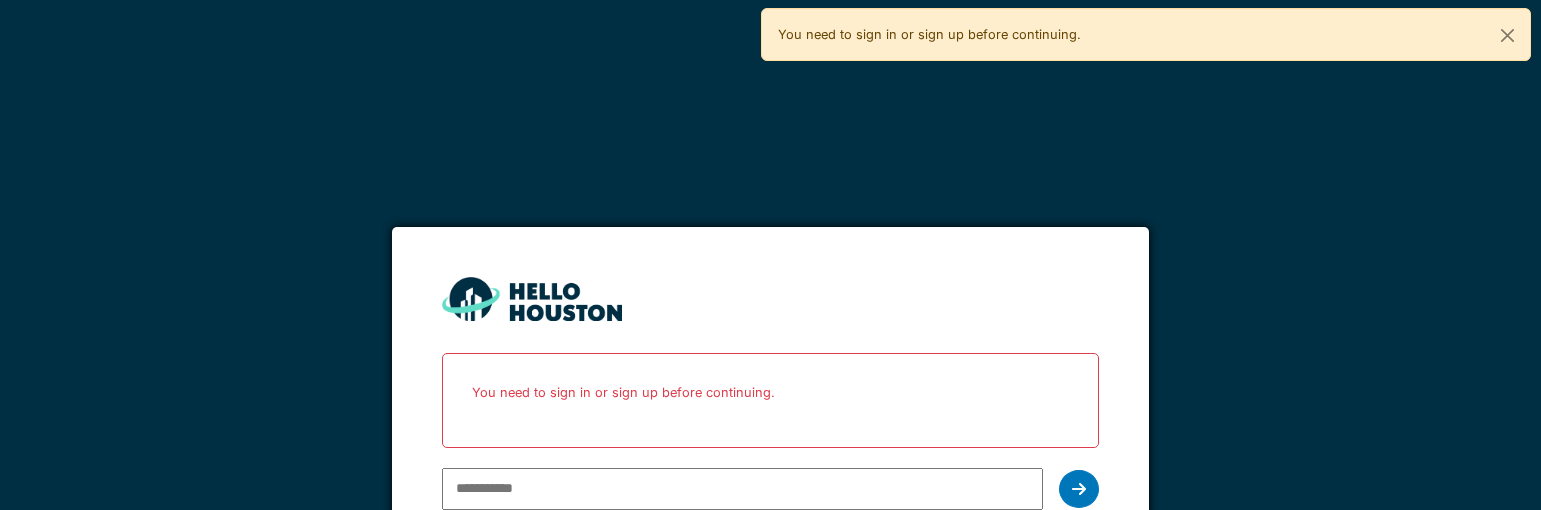 scroll, scrollTop: 1, scrollLeft: 0, axis: vertical 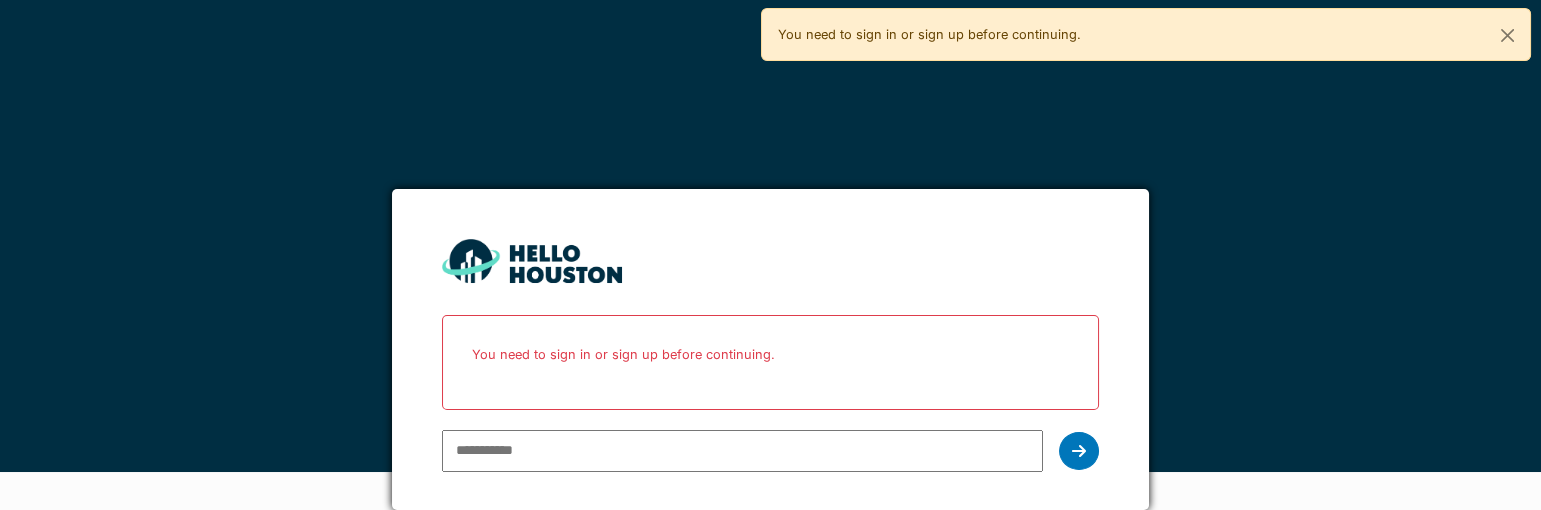click at bounding box center [743, 451] 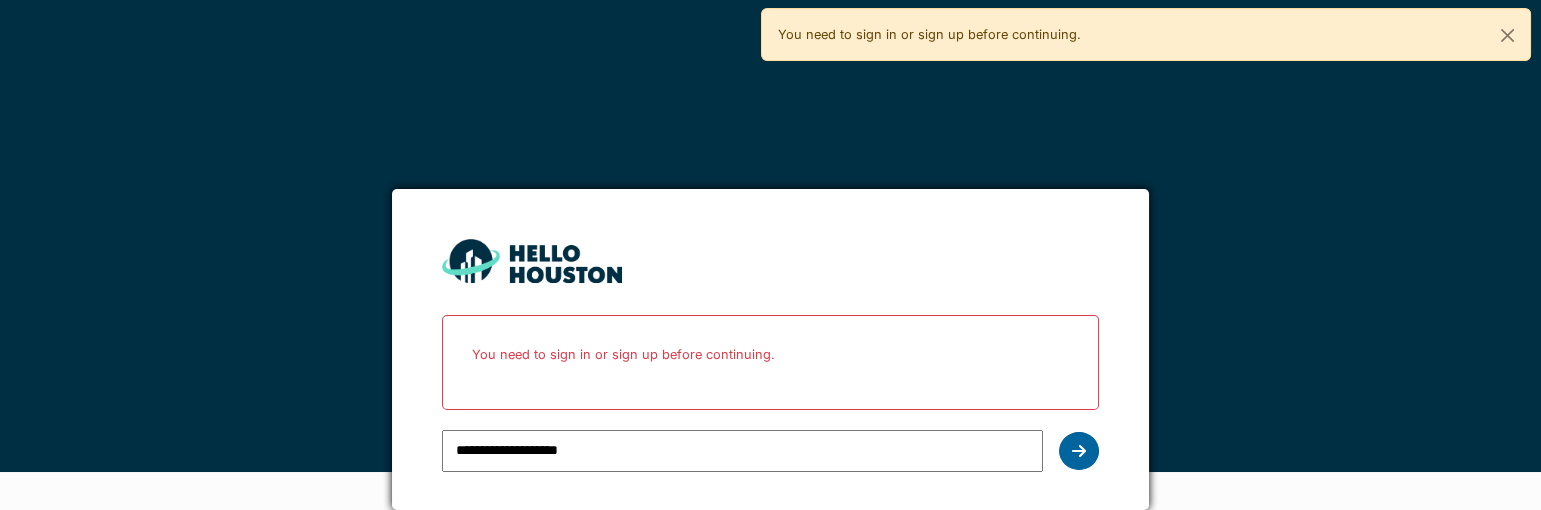 click at bounding box center (1079, 451) 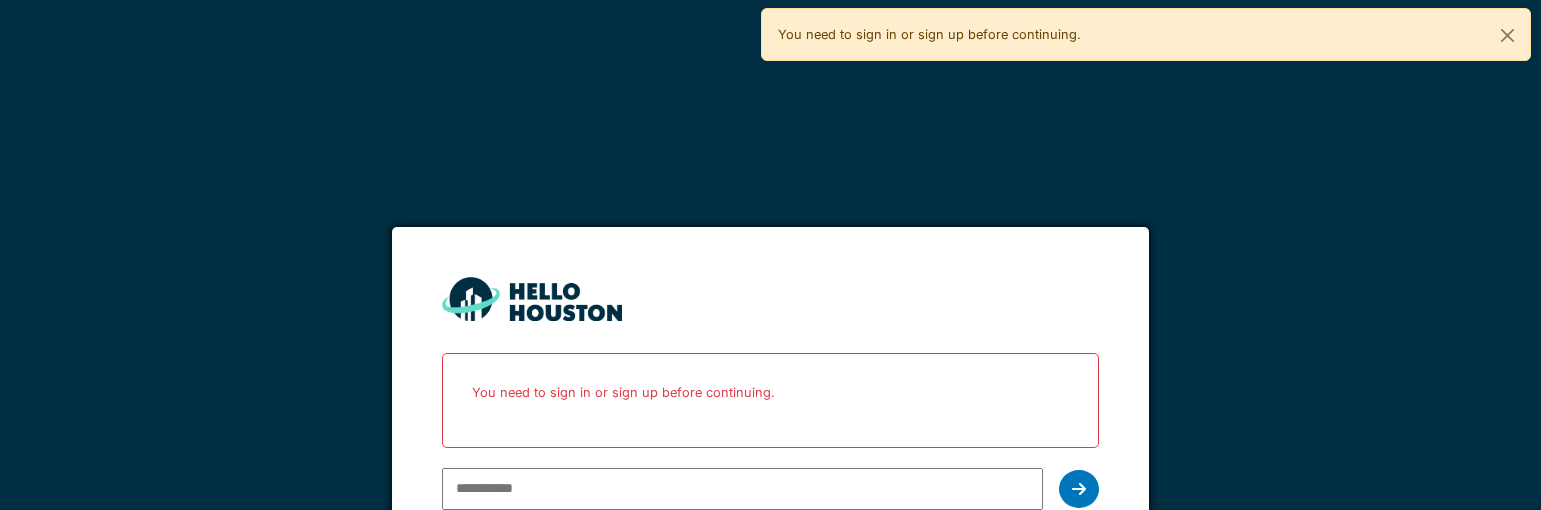 scroll, scrollTop: 1, scrollLeft: 0, axis: vertical 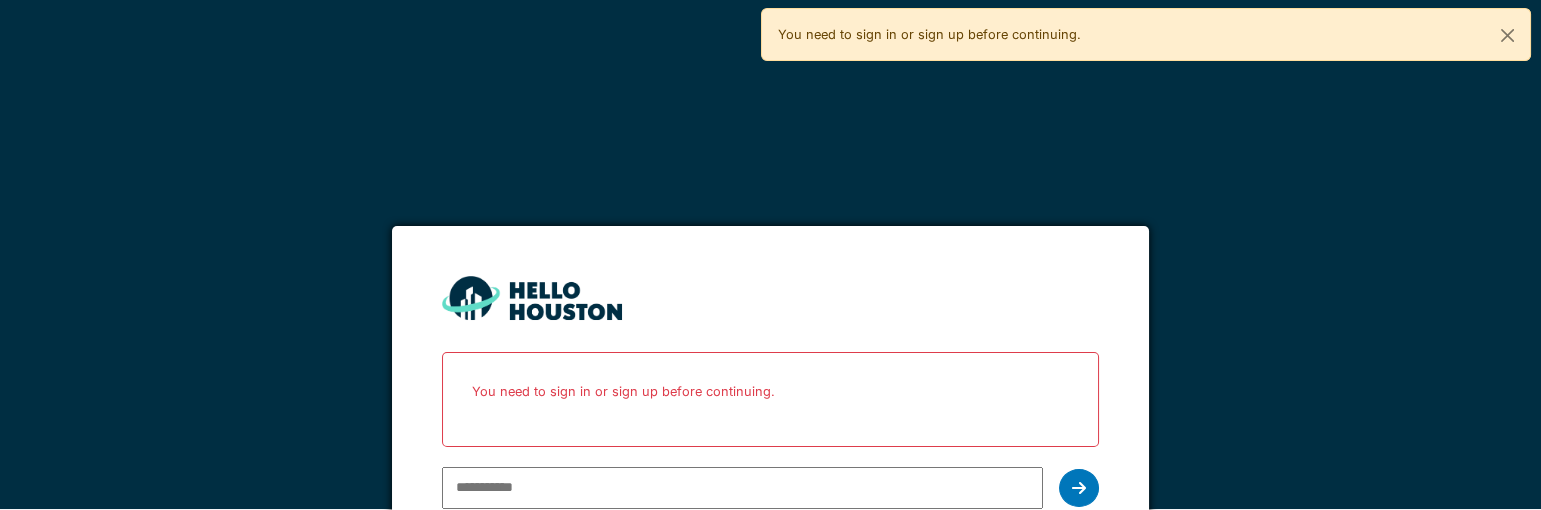 click at bounding box center (743, 488) 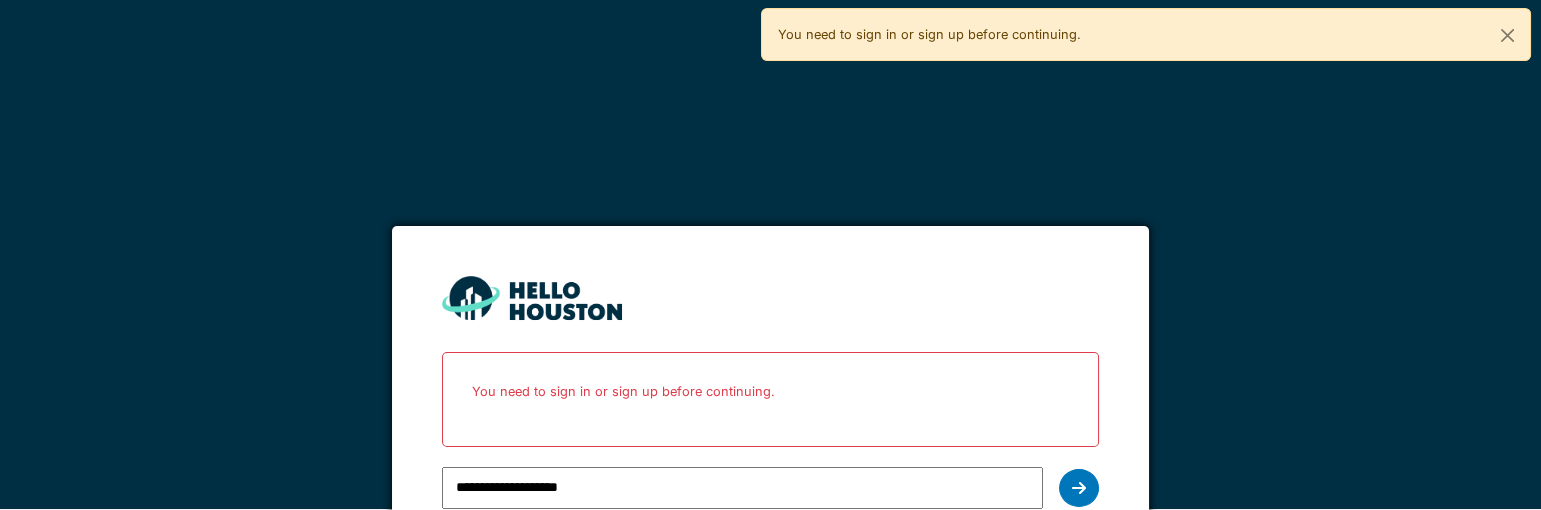 scroll, scrollTop: 39, scrollLeft: 0, axis: vertical 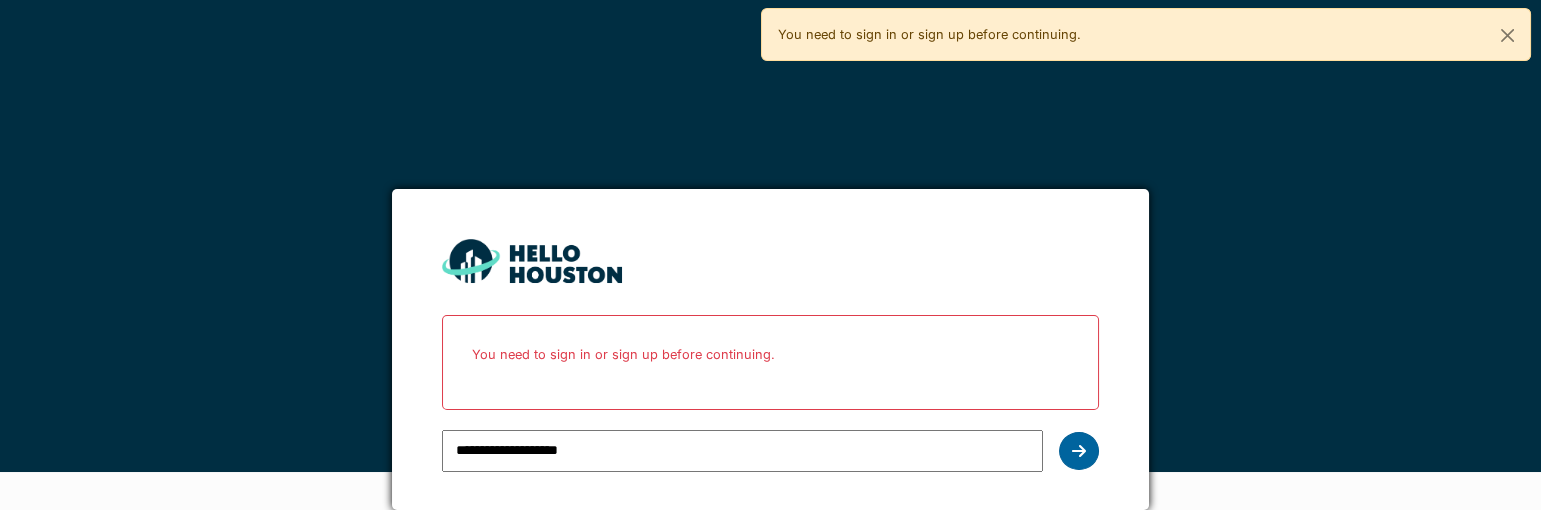 click at bounding box center [1079, 451] 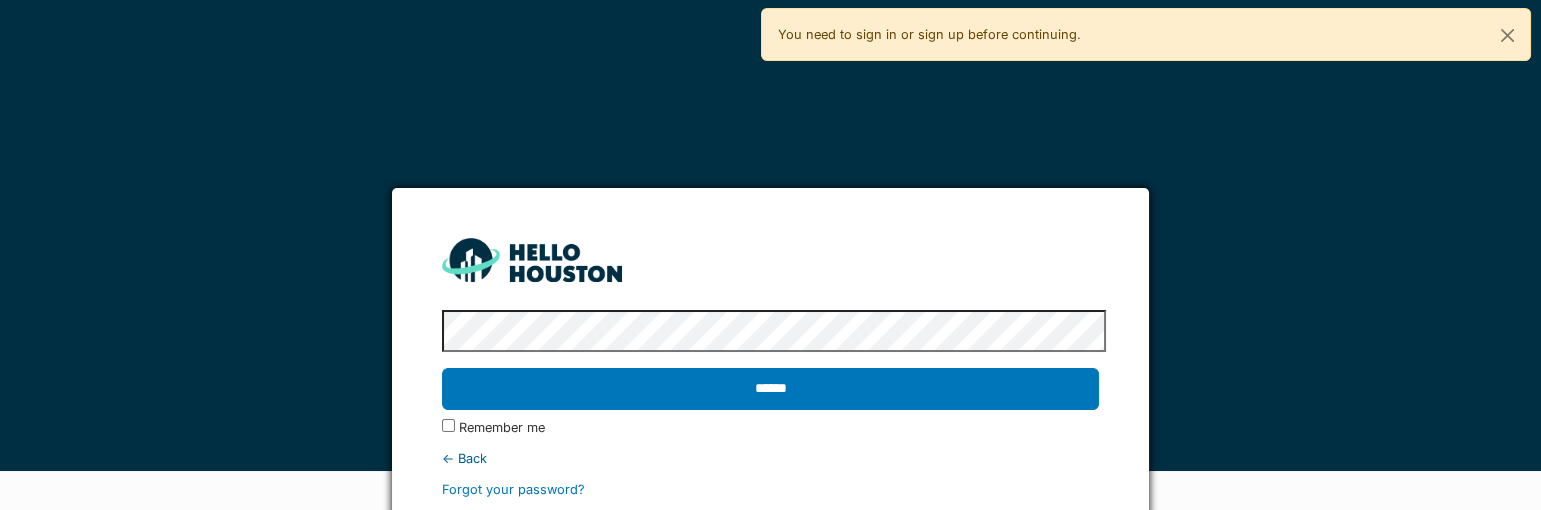 click on "******" at bounding box center [771, 389] 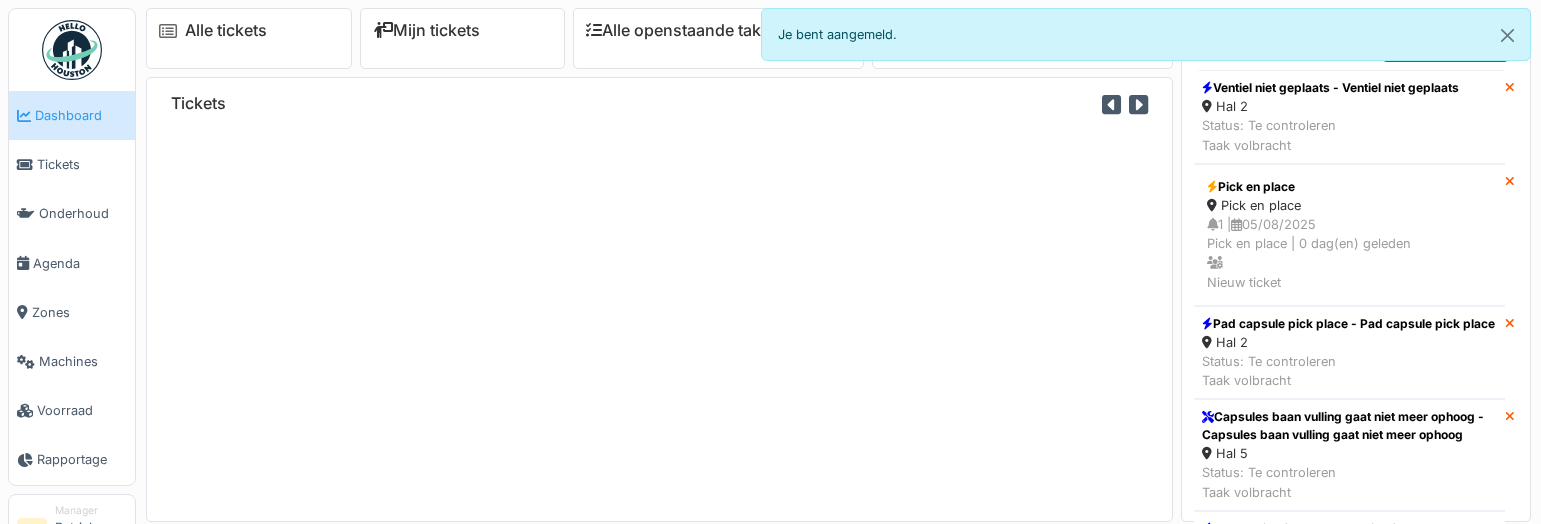scroll, scrollTop: 0, scrollLeft: 0, axis: both 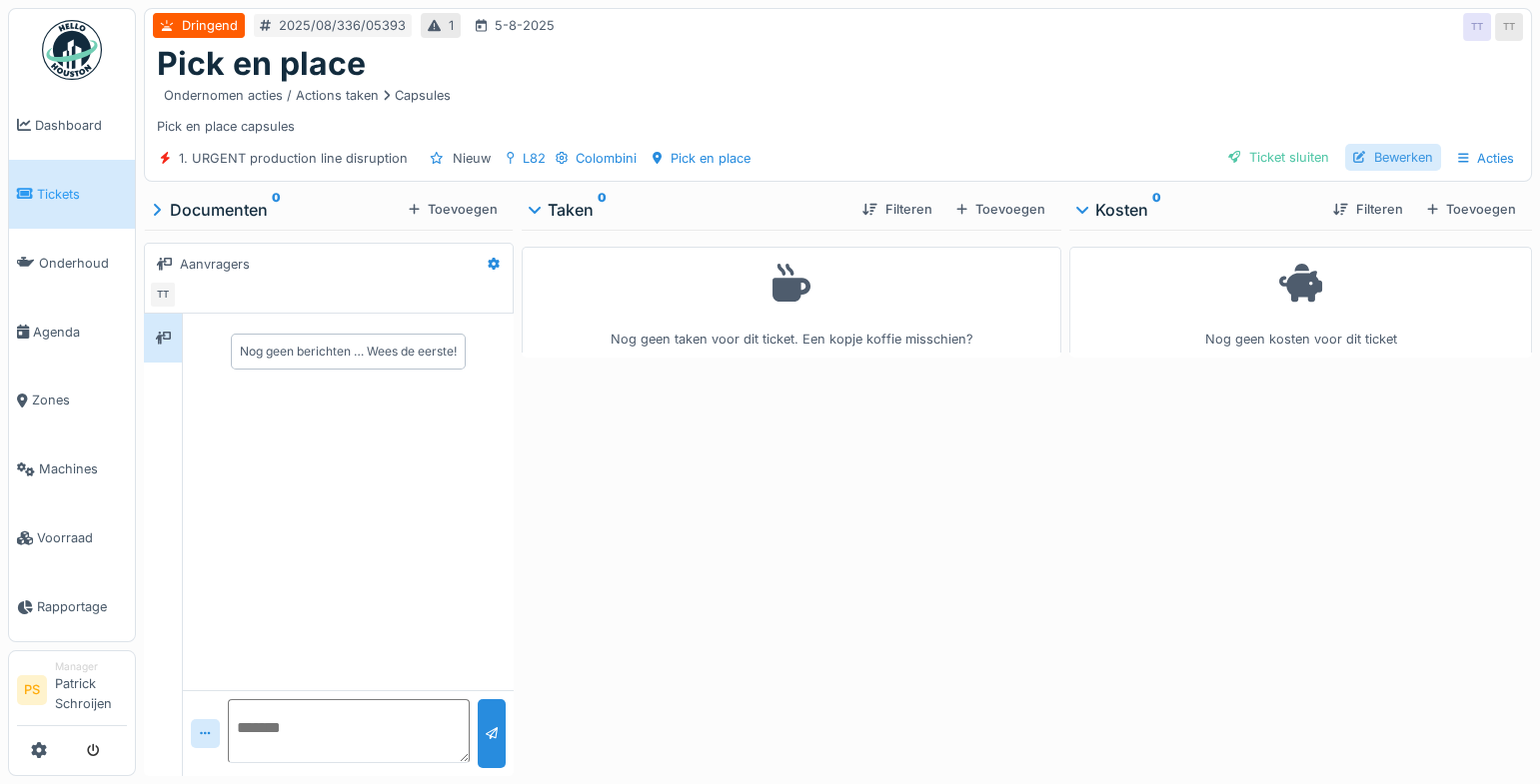 click on "Bewerken" at bounding box center [1393, 157] 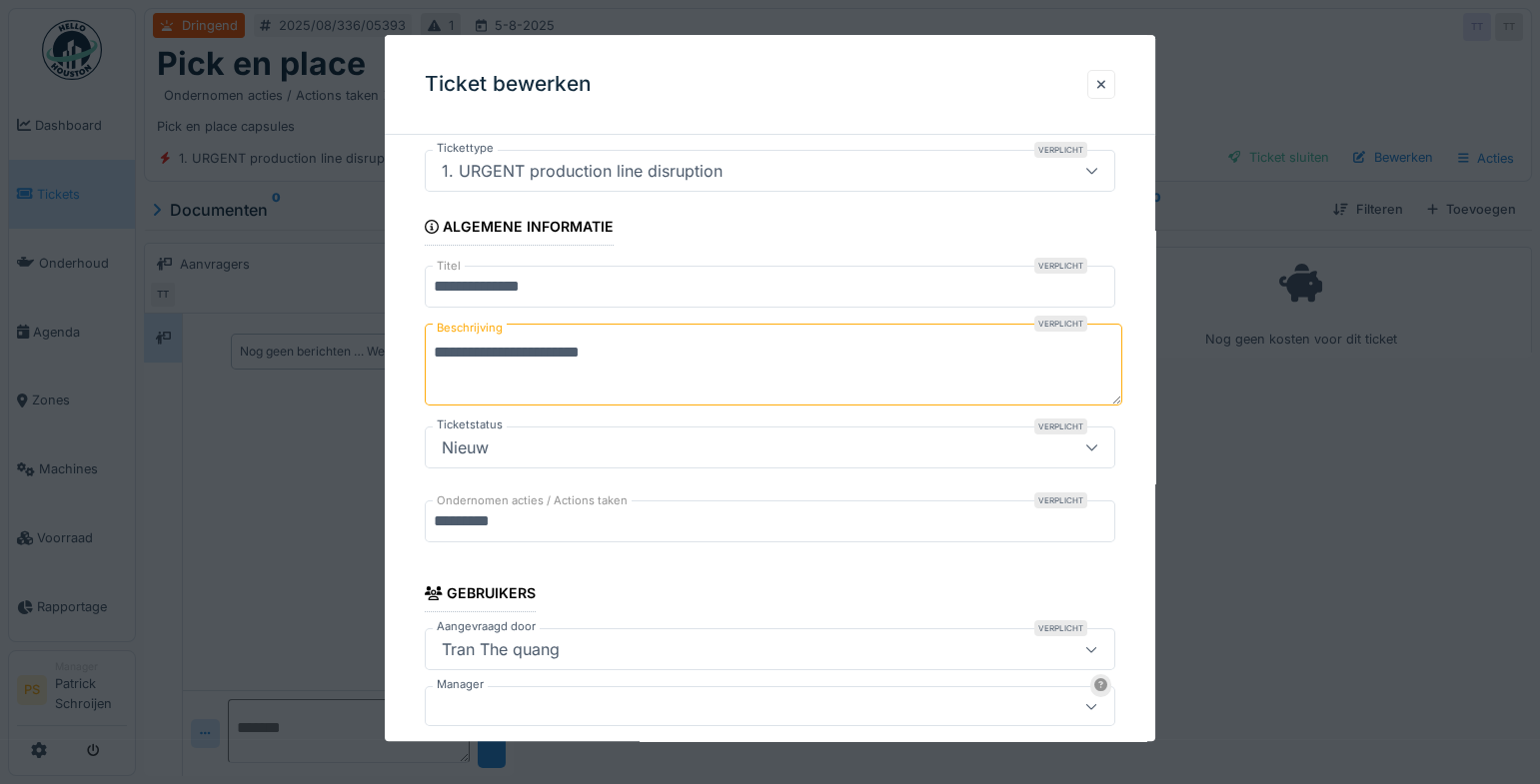 scroll, scrollTop: 90, scrollLeft: 0, axis: vertical 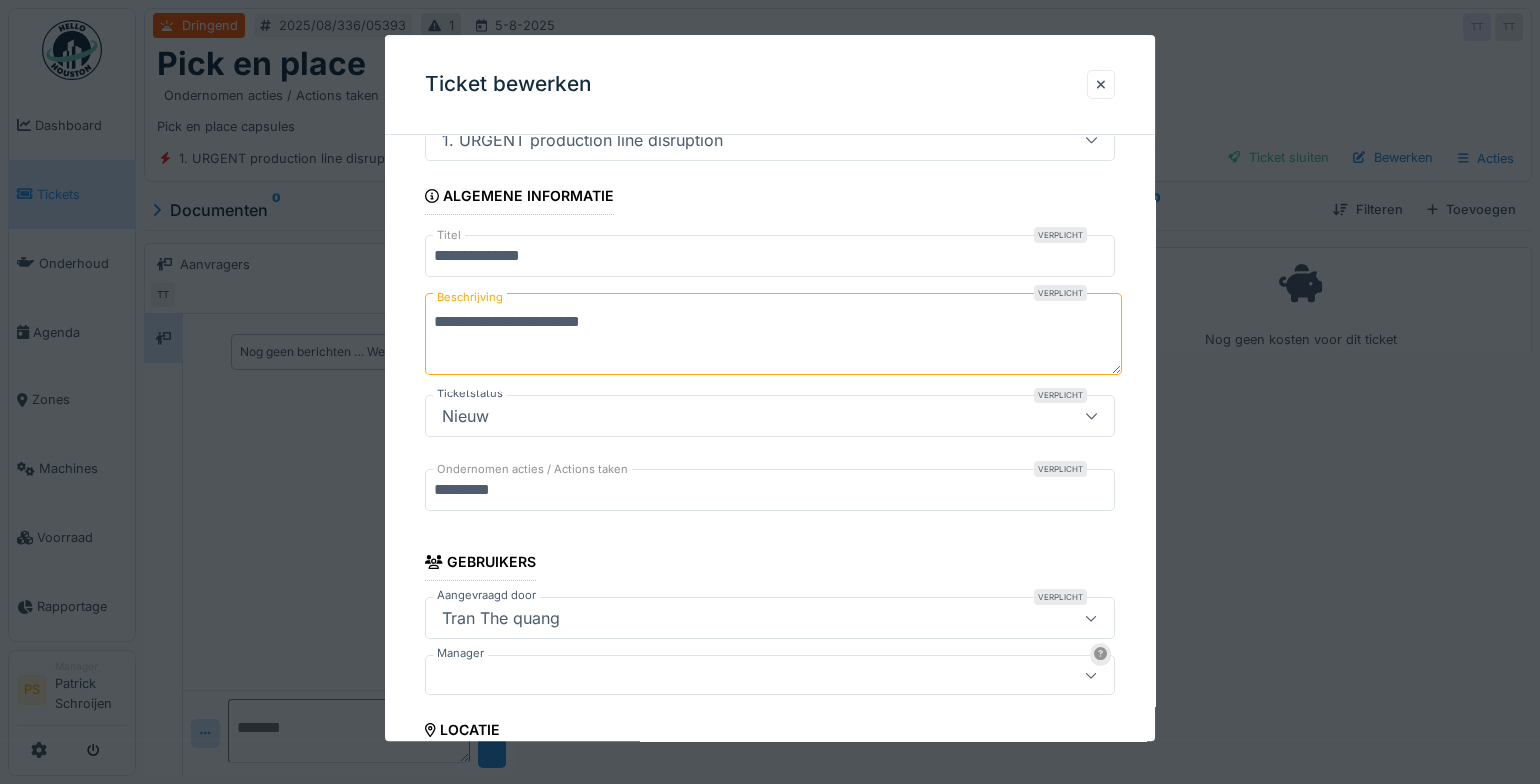 click at bounding box center (736, 676) 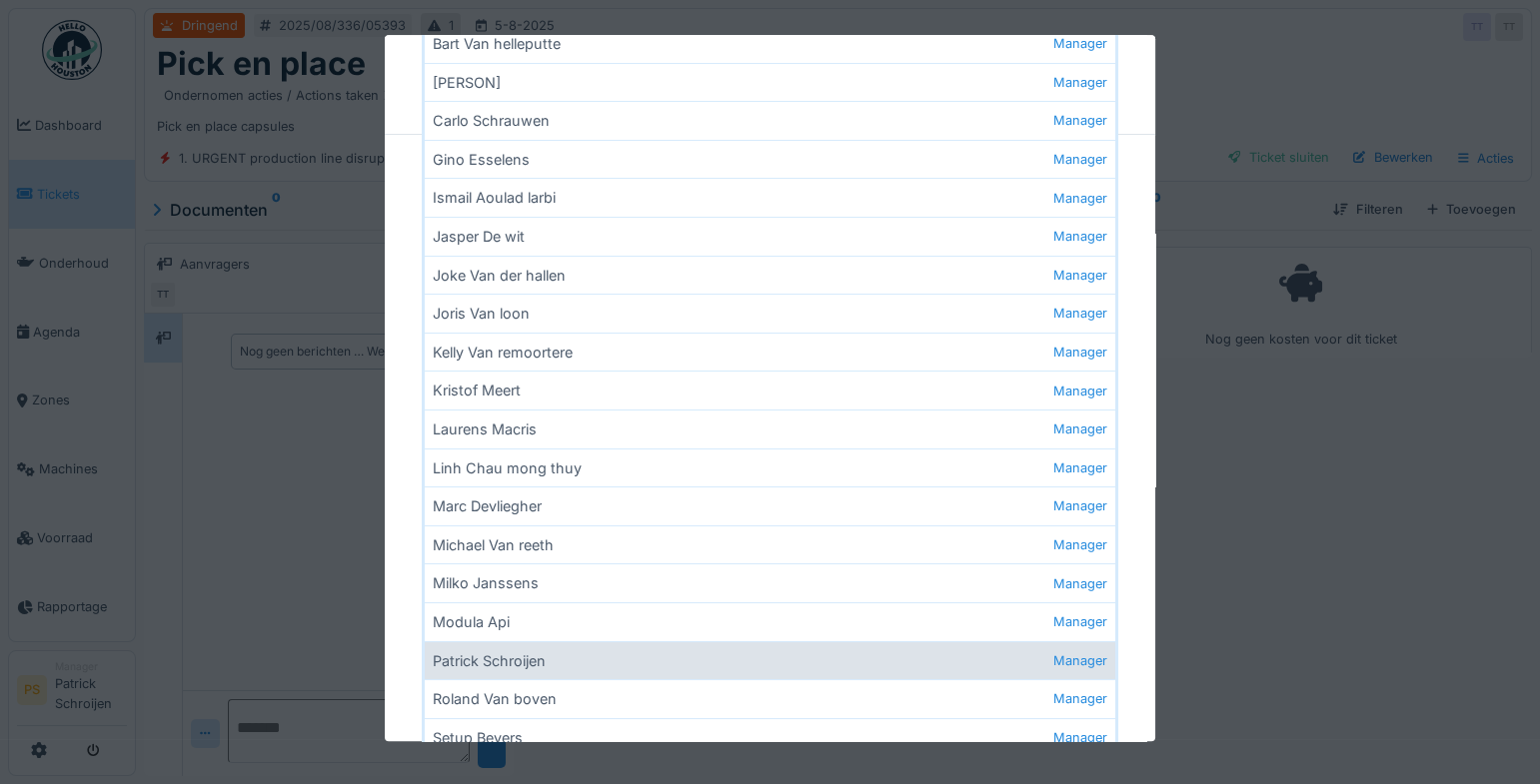 click on "Patrick Schroijen   Manager" at bounding box center (770, 660) 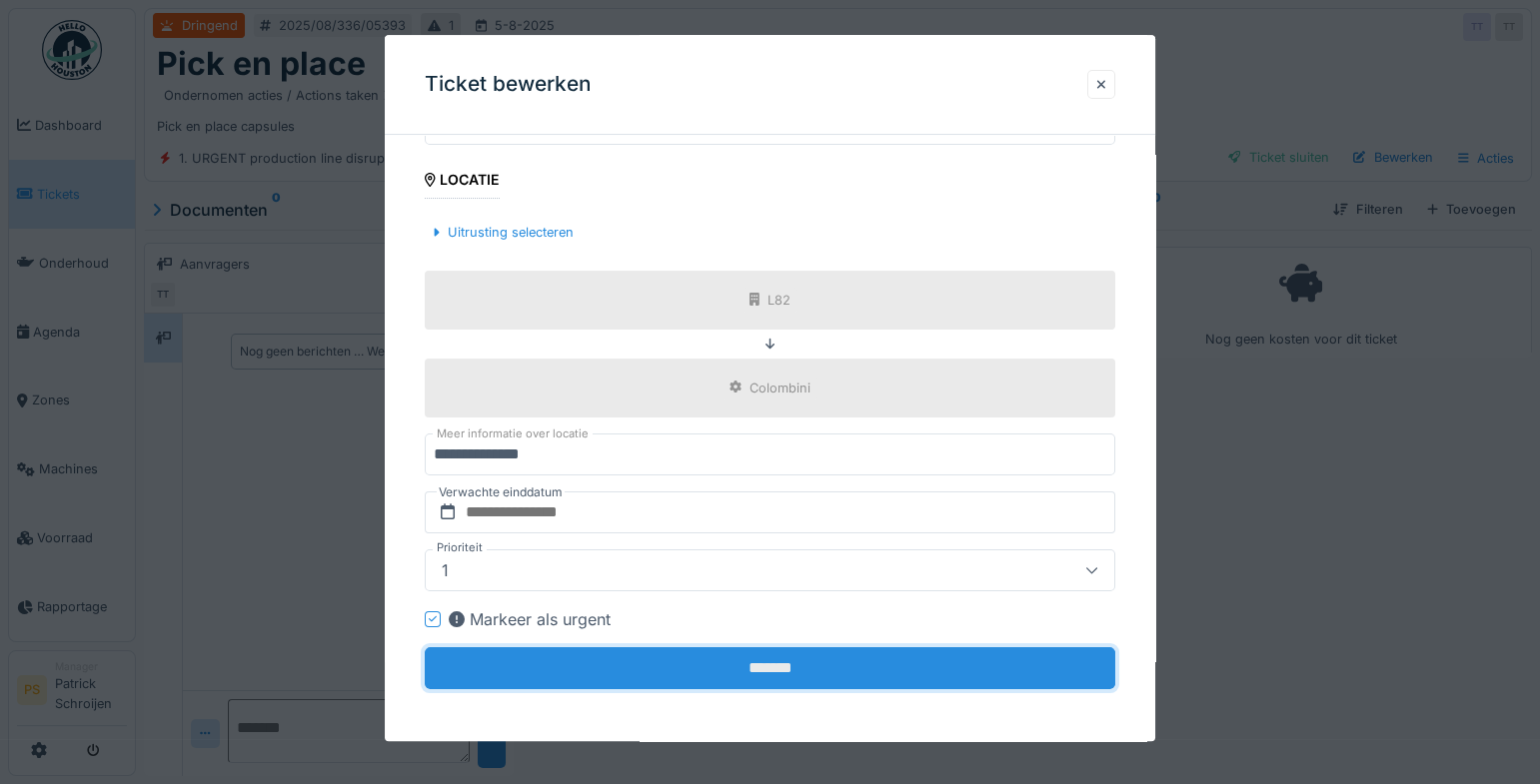 click on "*******" at bounding box center [770, 668] 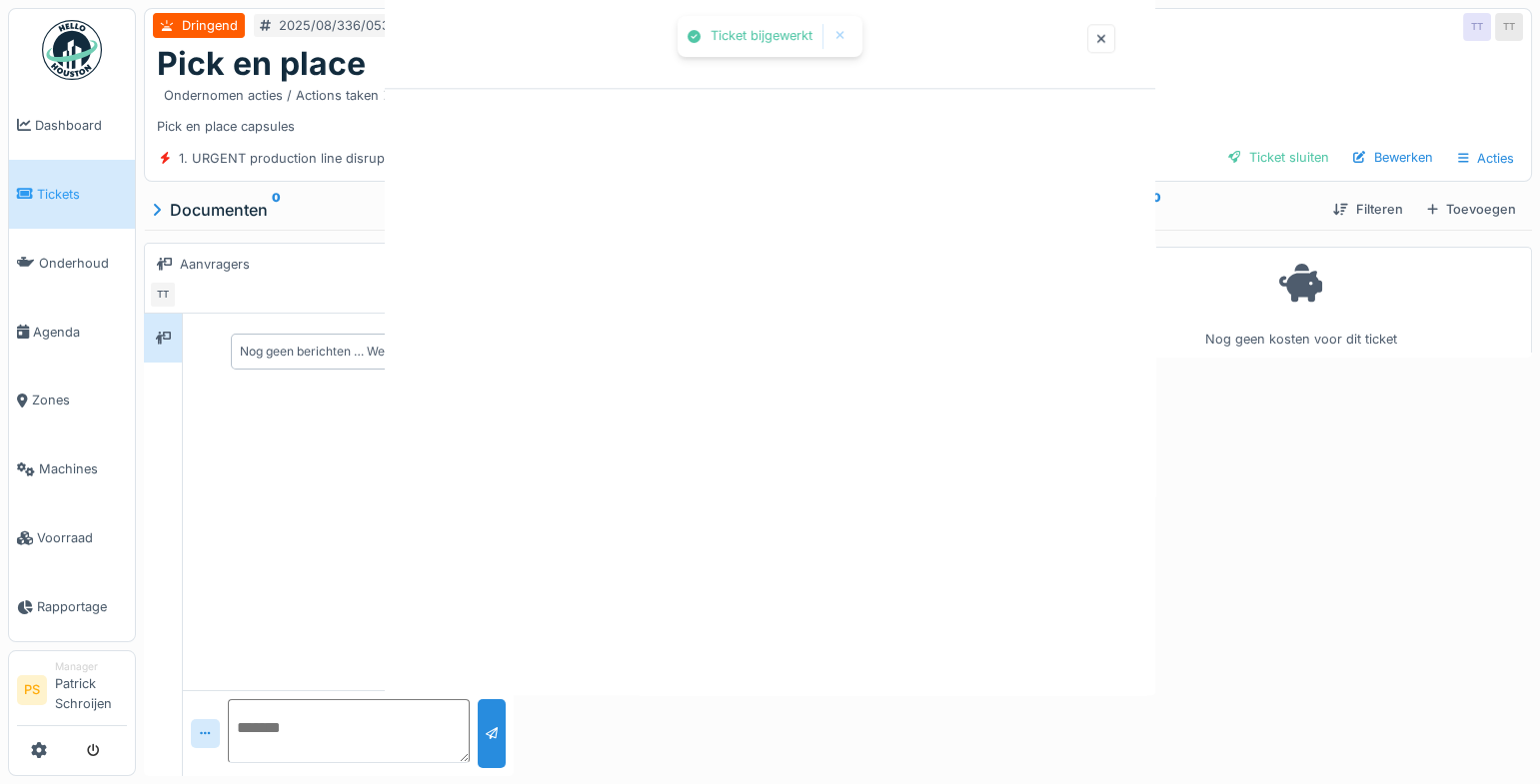 scroll, scrollTop: 0, scrollLeft: 0, axis: both 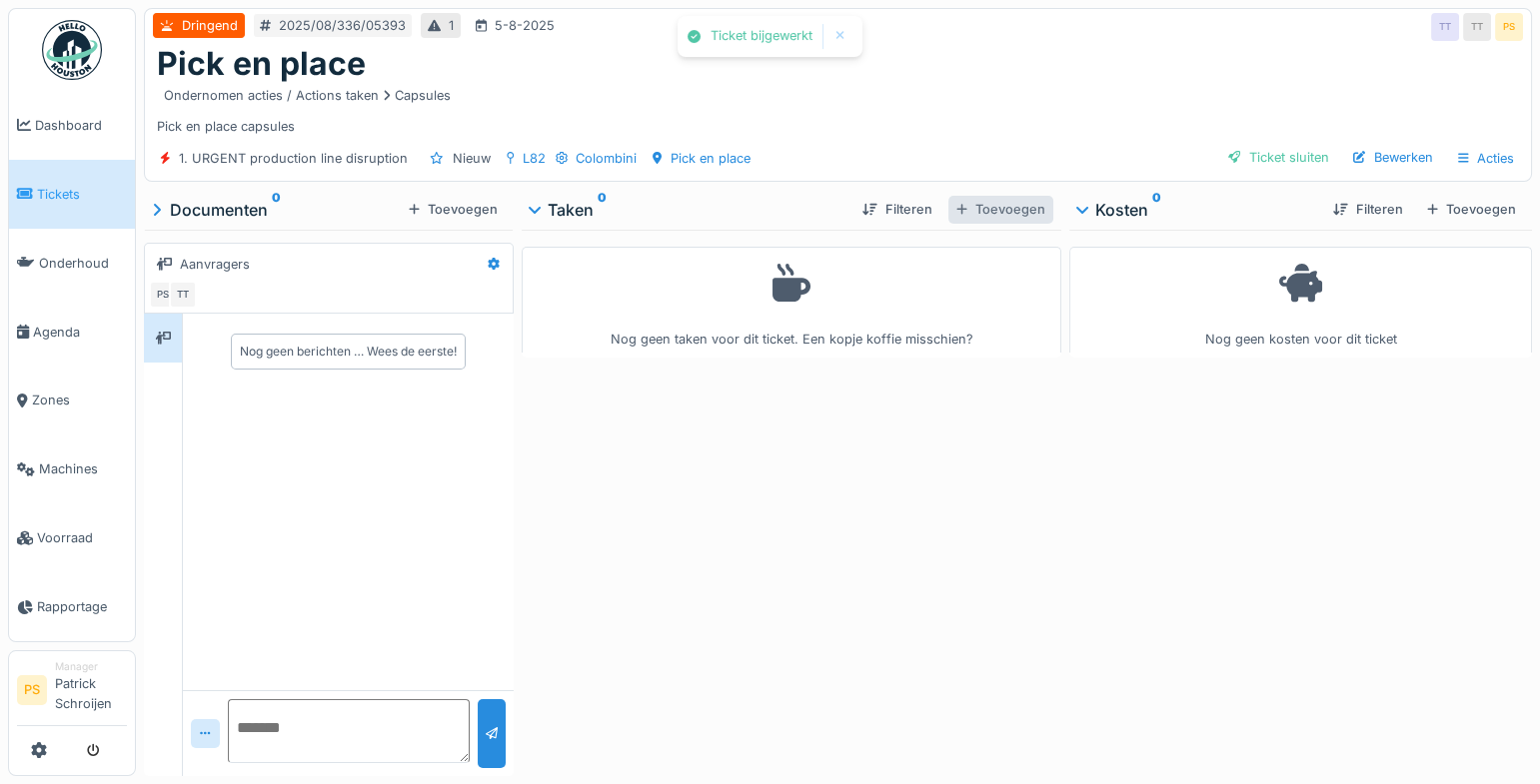click on "Toevoegen" at bounding box center (1000, 209) 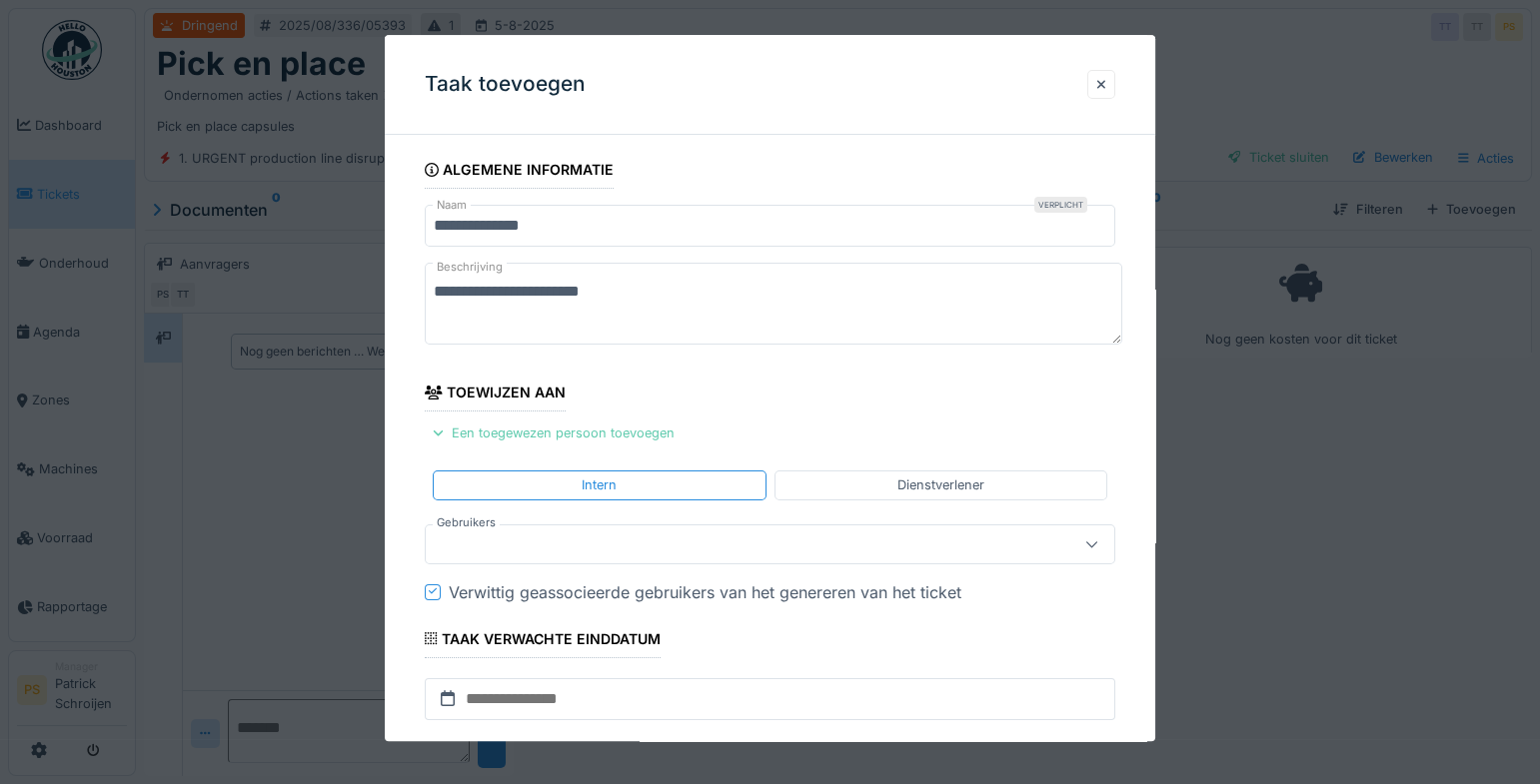 click on "Een toegewezen persoon toevoegen" at bounding box center (554, 433) 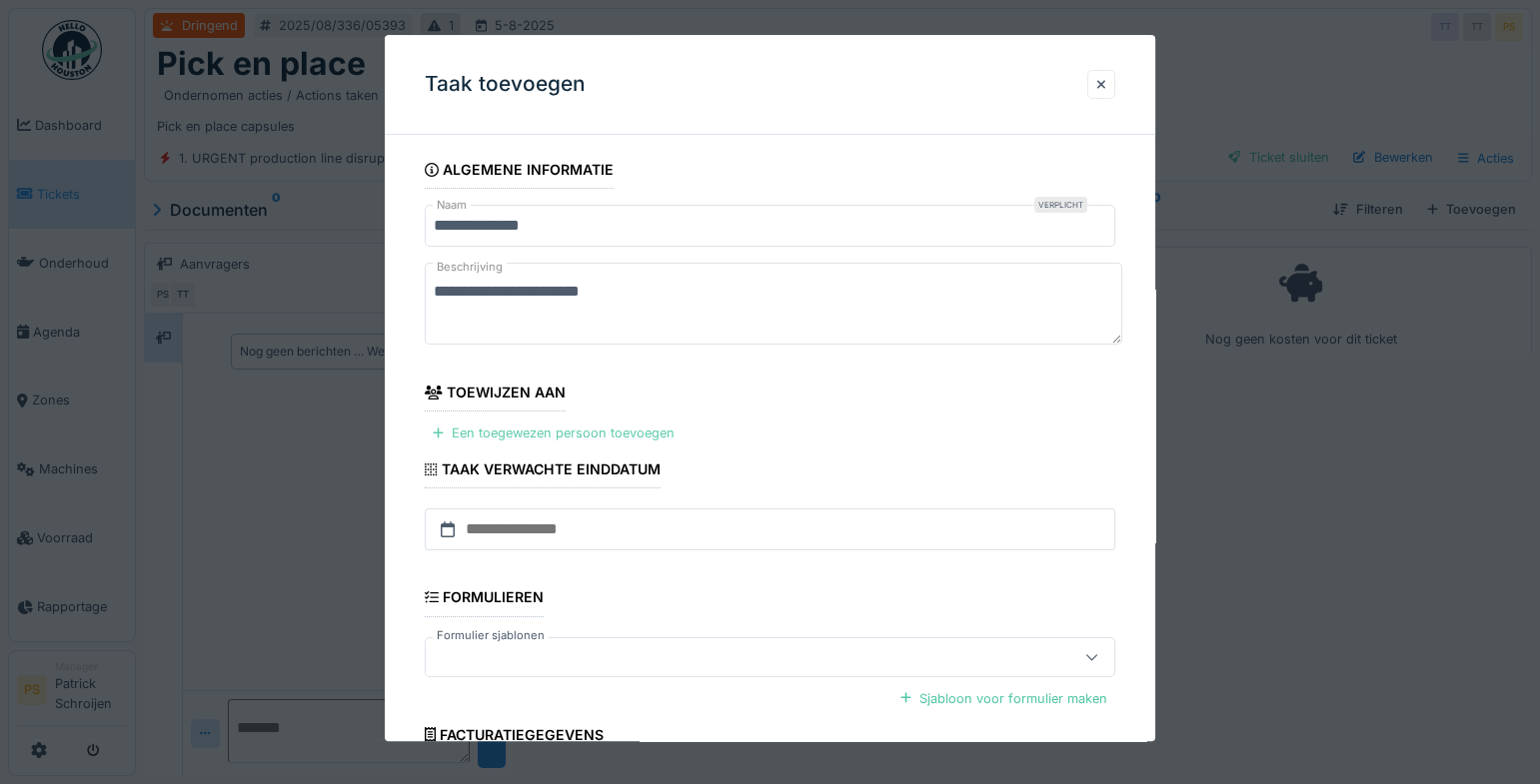 click on "Een toegewezen persoon toevoegen" at bounding box center [554, 433] 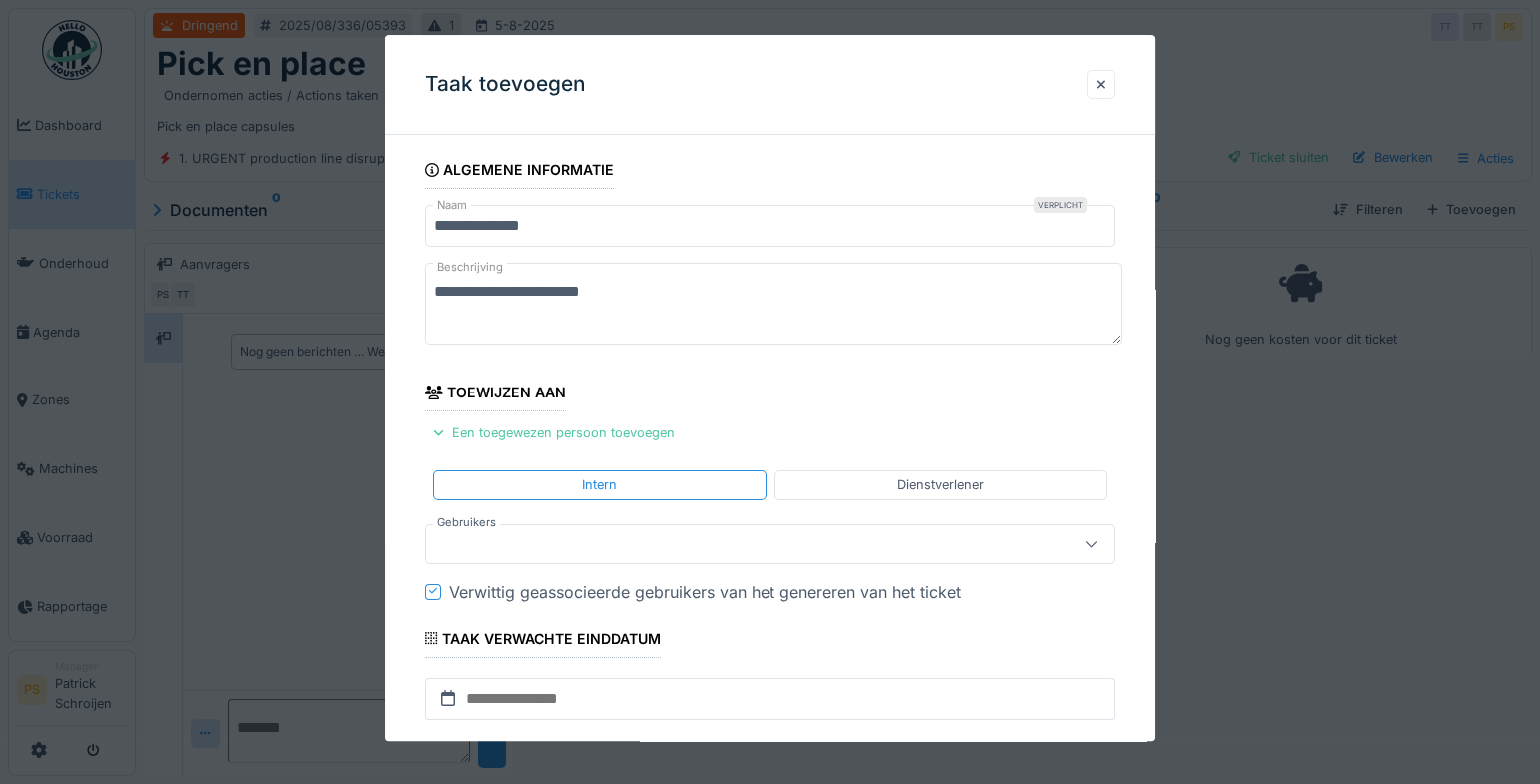 click at bounding box center [736, 544] 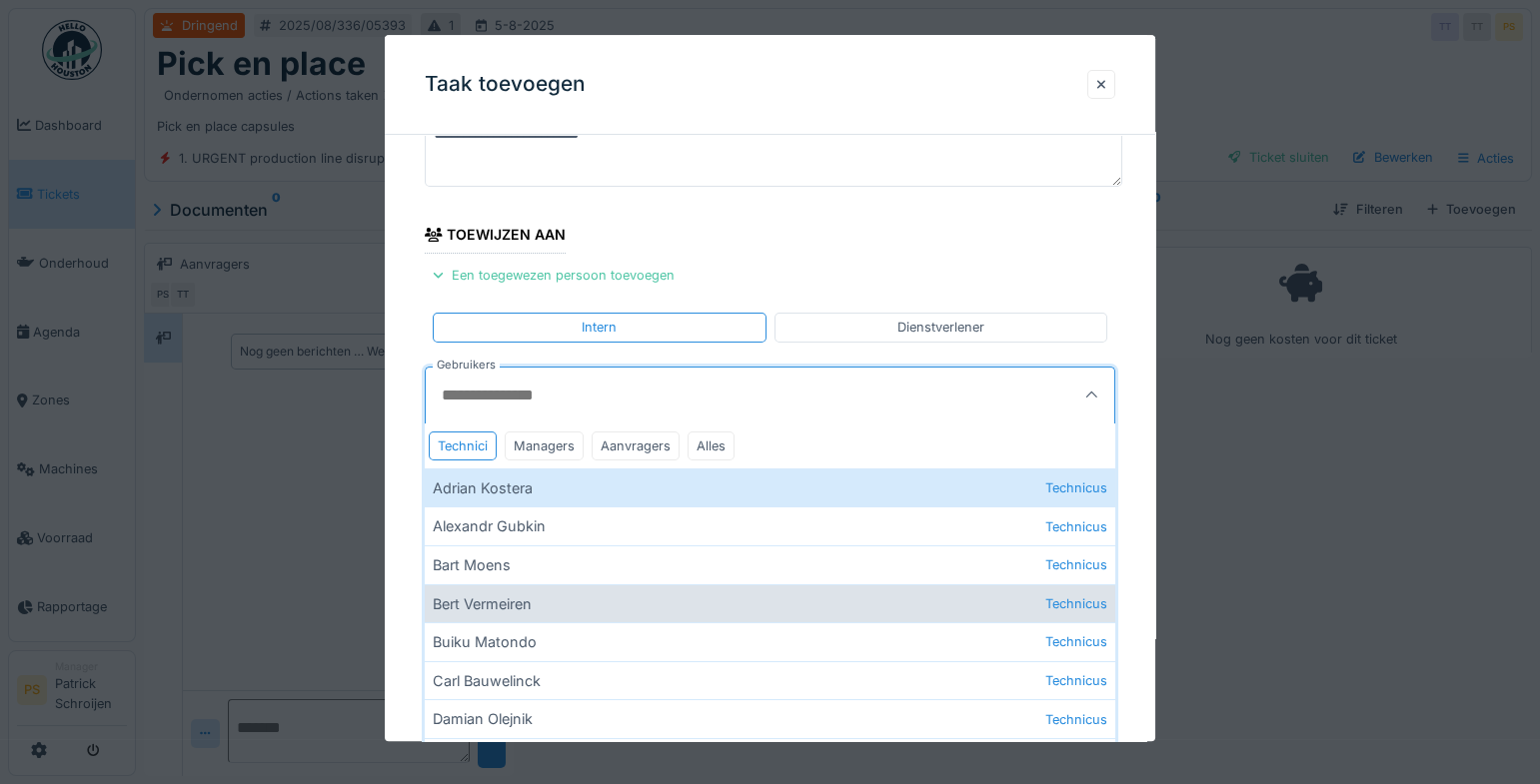 scroll, scrollTop: 181, scrollLeft: 0, axis: vertical 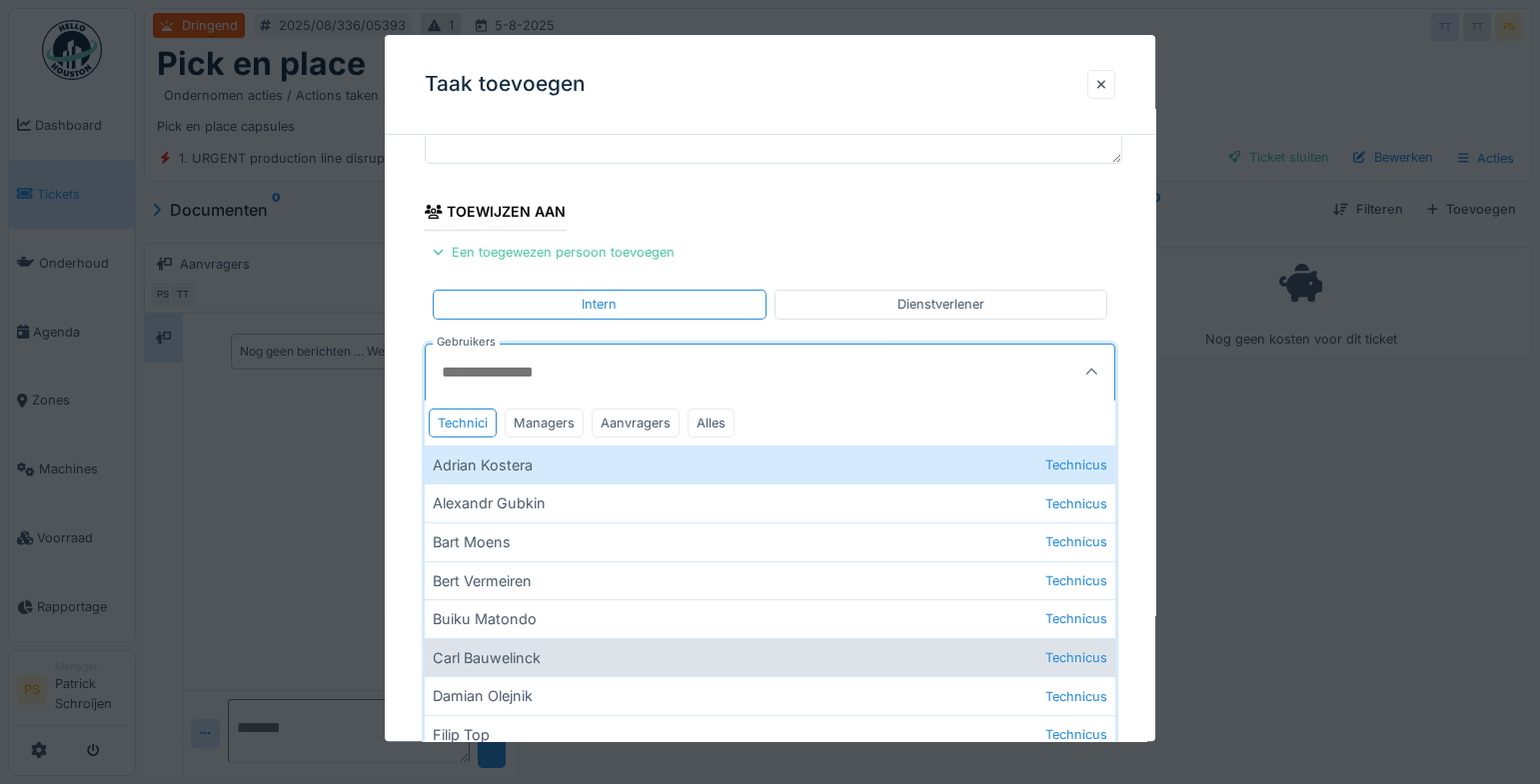 click on "Carl Bauwelinck   Technicus" at bounding box center [770, 657] 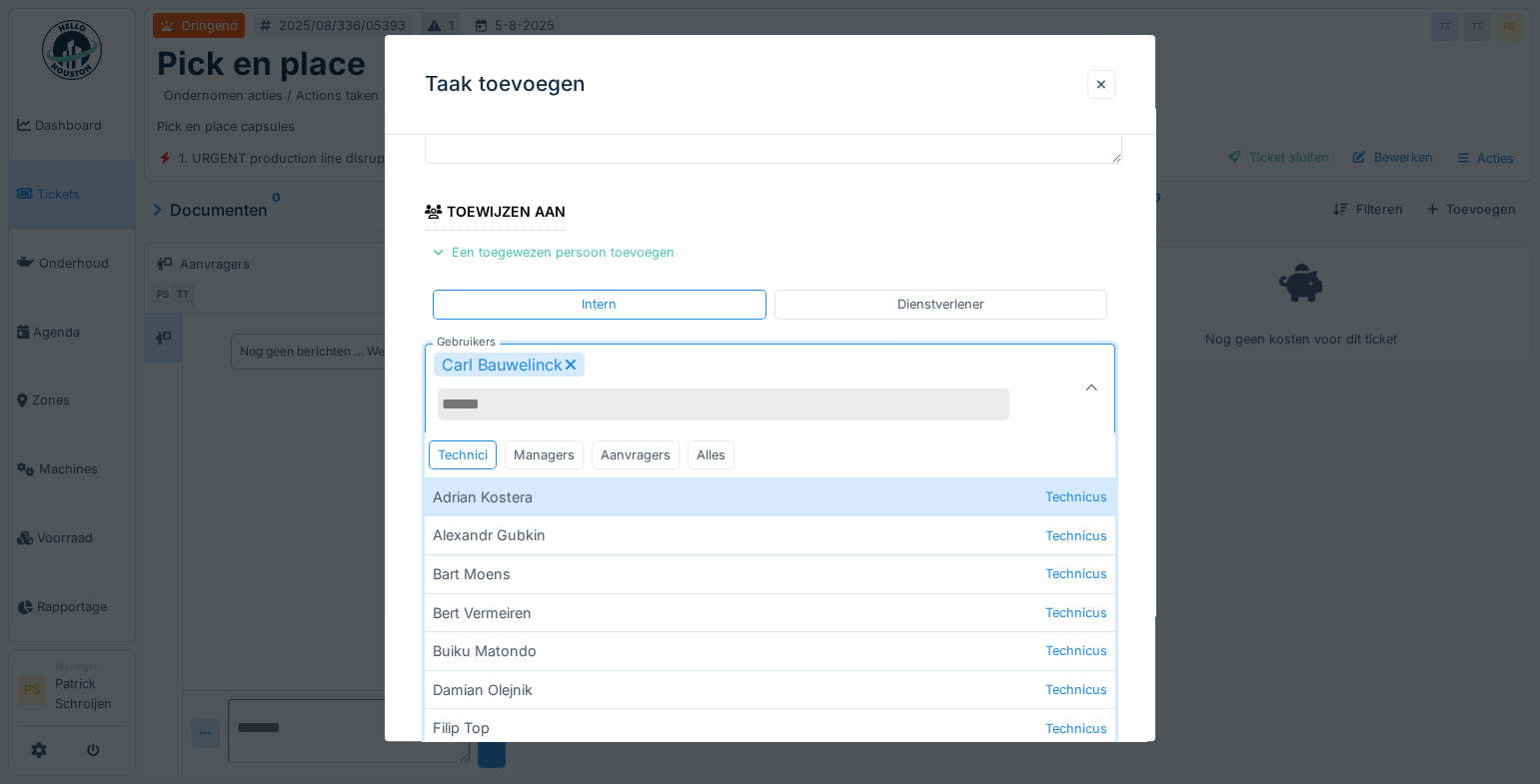 click on "**********" at bounding box center (770, 506) 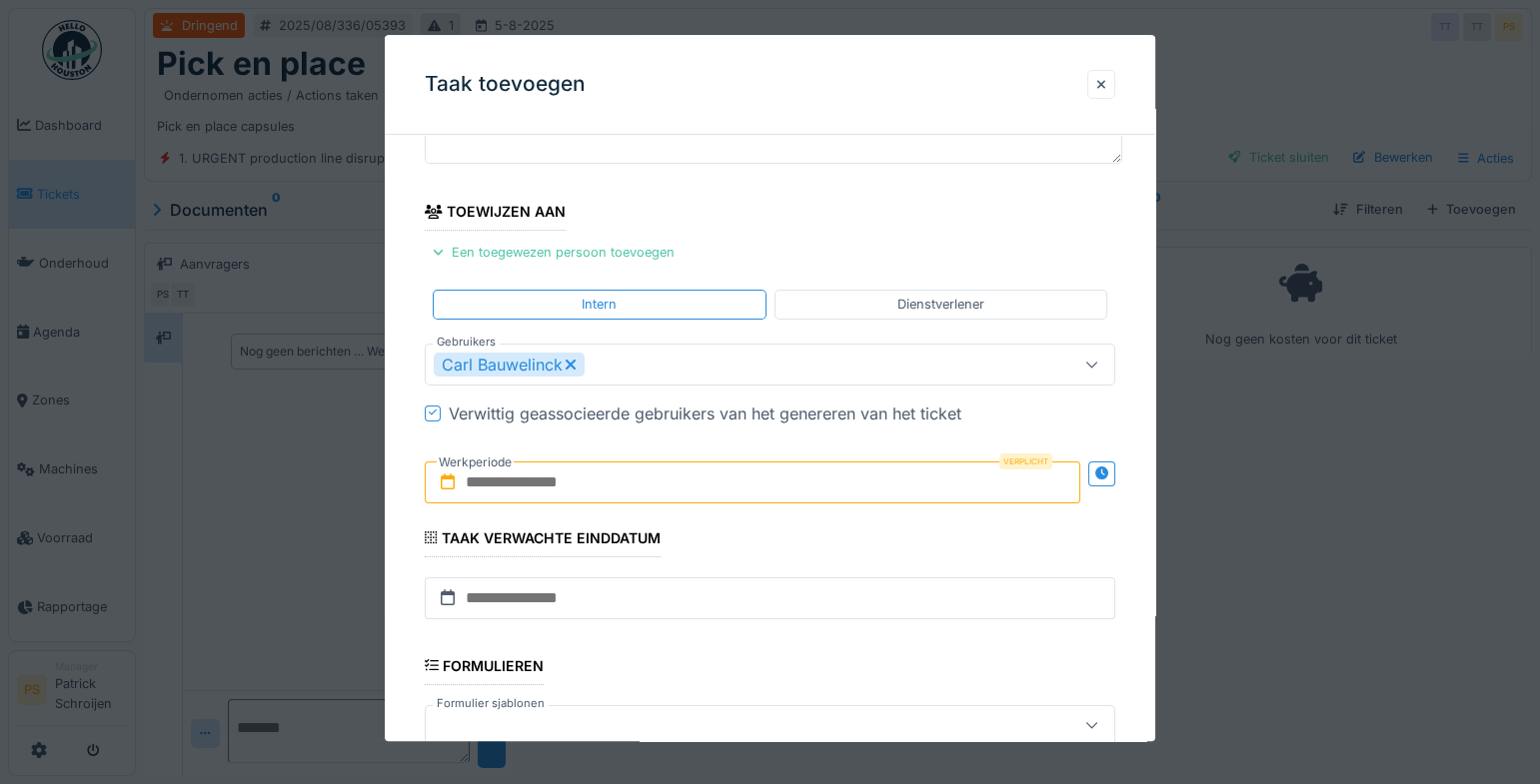 click at bounding box center [753, 482] 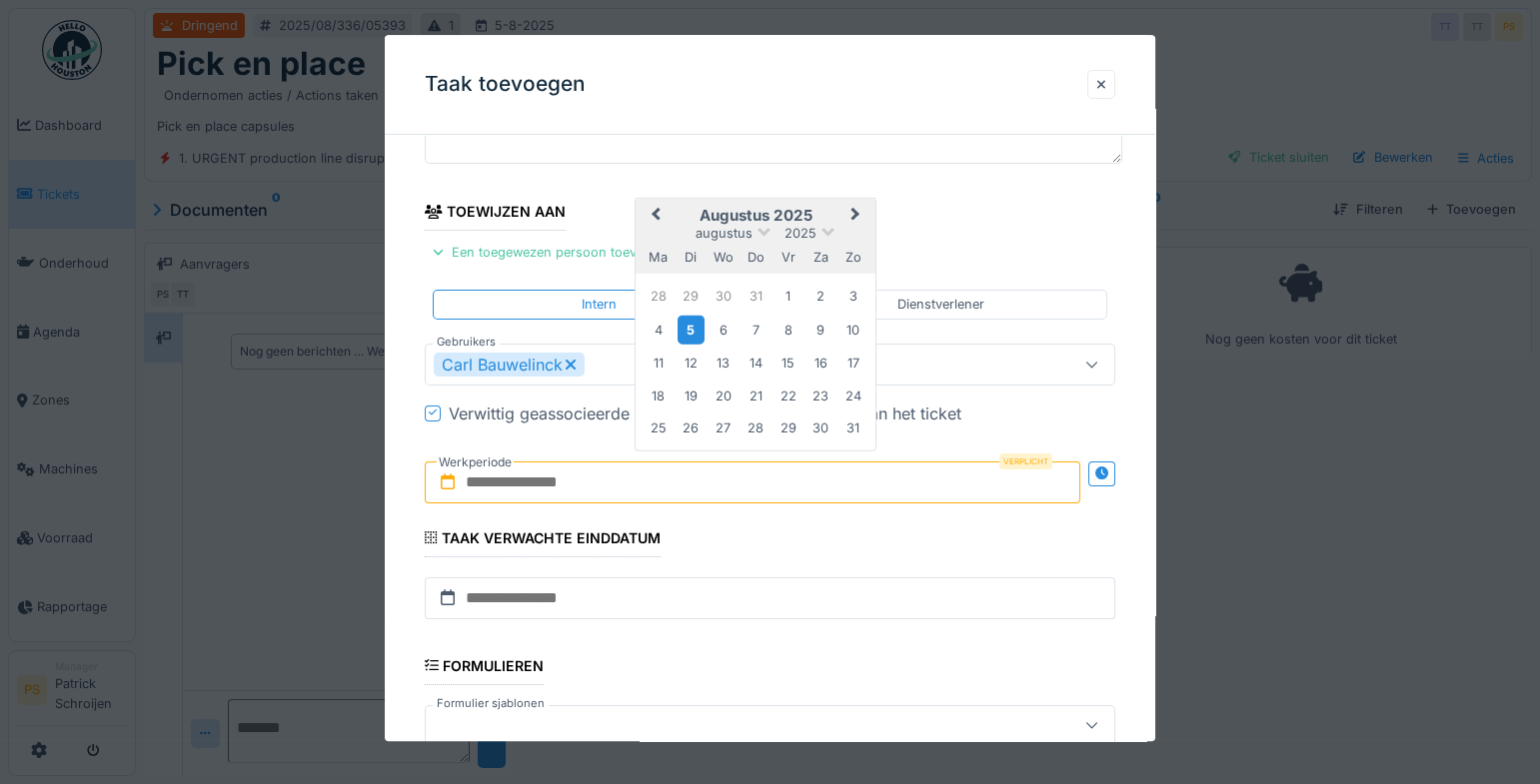 click on "5" at bounding box center [691, 330] 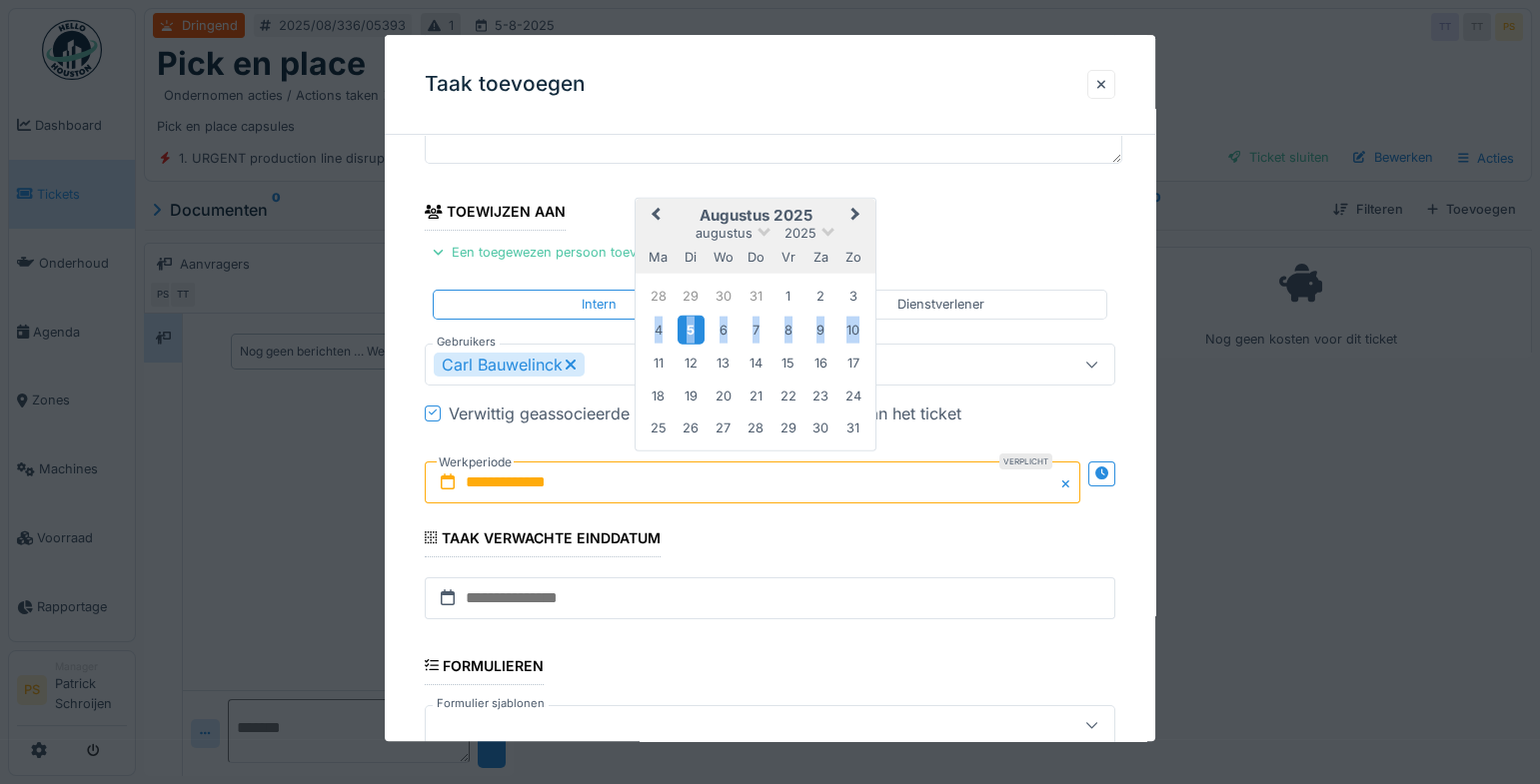 click on "5" at bounding box center [691, 330] 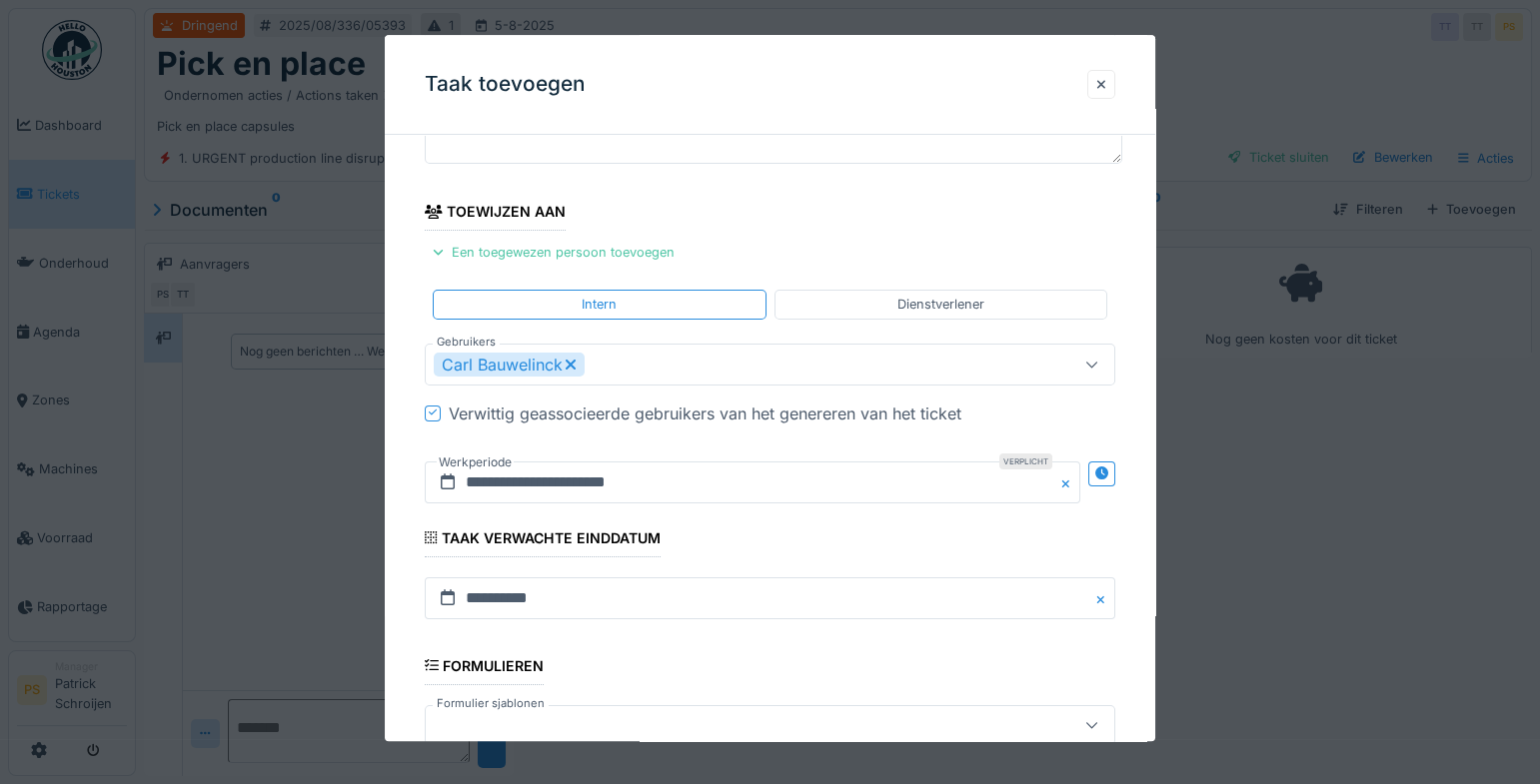 scroll, scrollTop: 433, scrollLeft: 0, axis: vertical 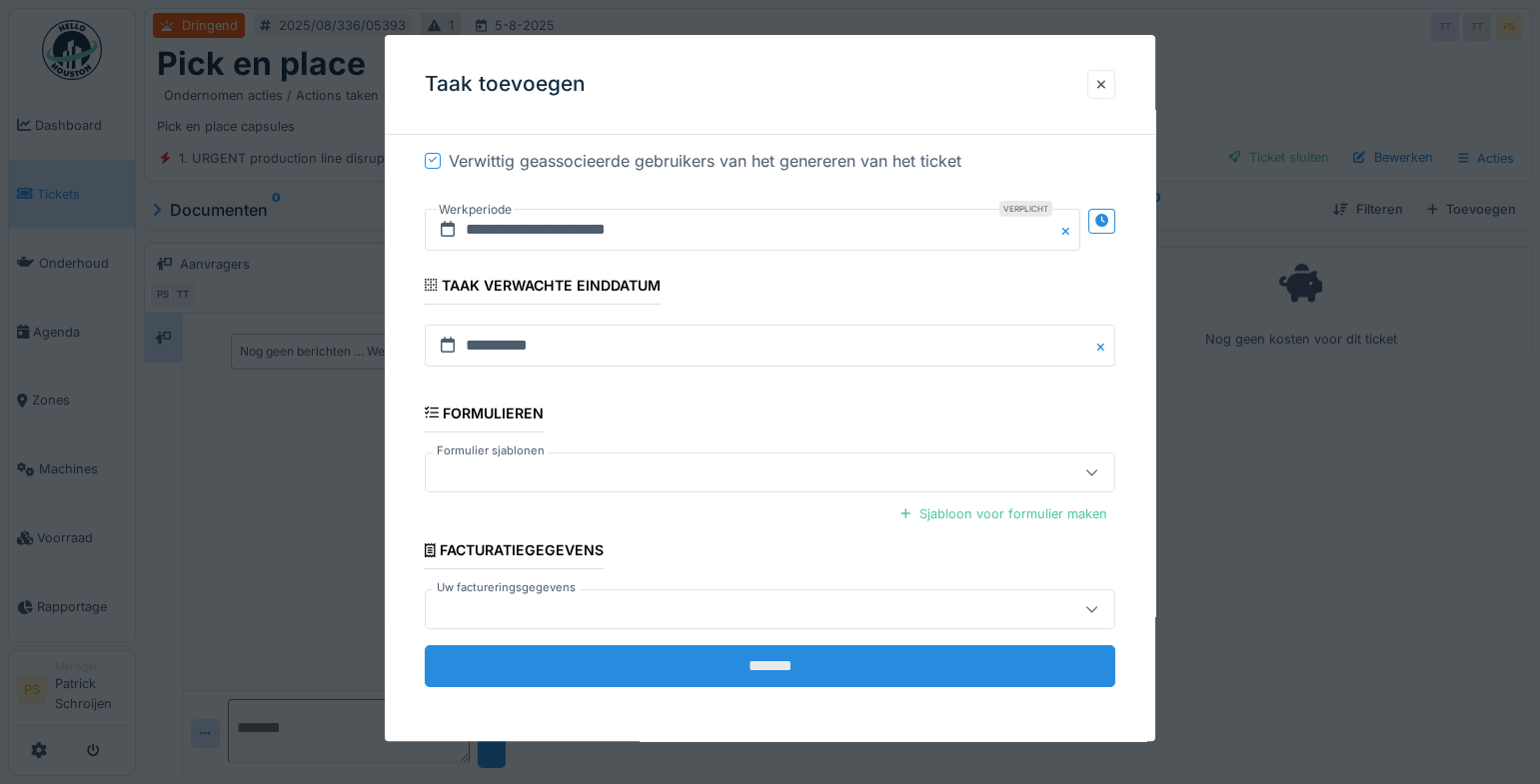 click on "*******" at bounding box center [770, 666] 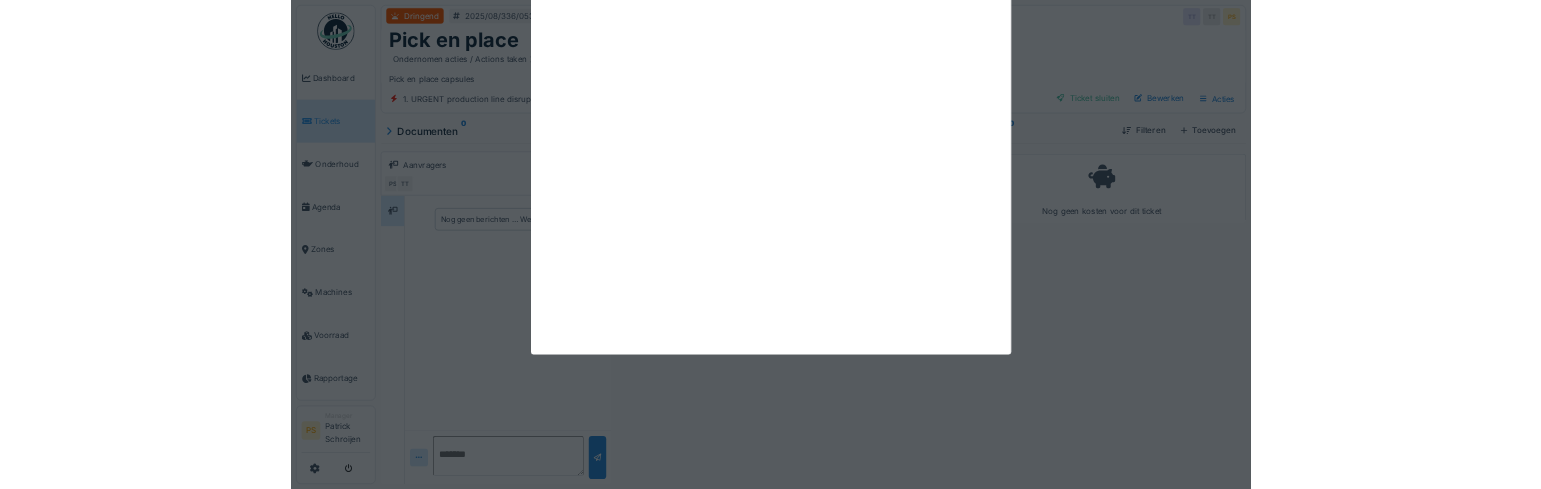 scroll, scrollTop: 0, scrollLeft: 0, axis: both 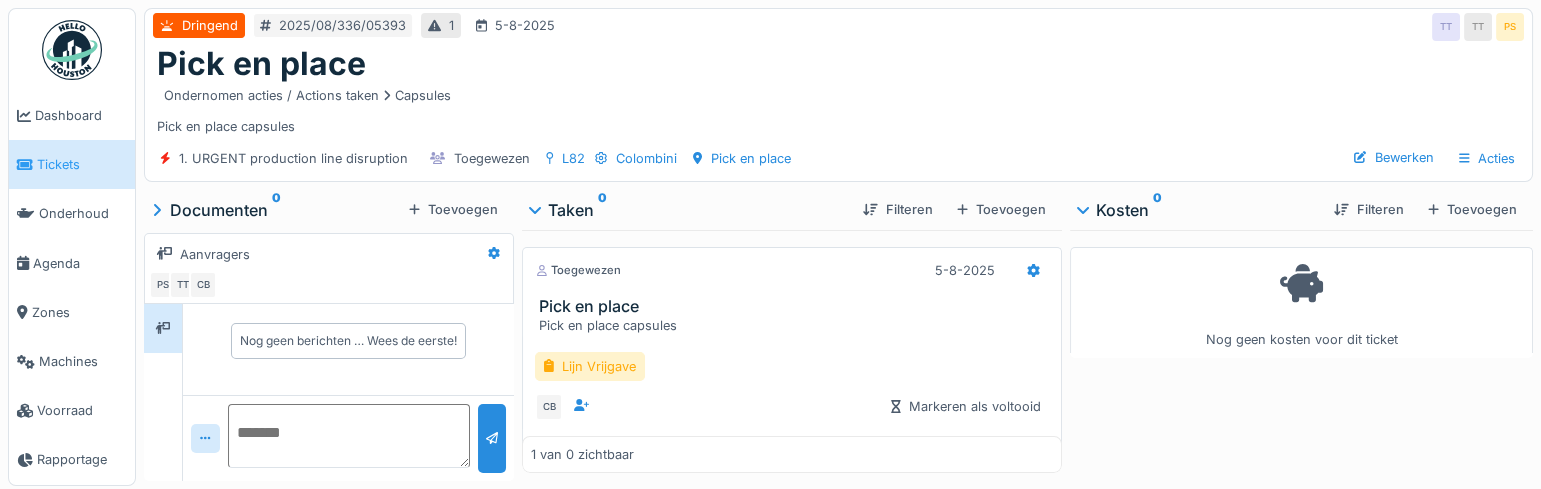 click on "Ondernomen acties / Actions taken     Capsules  Pick en place  capsules" at bounding box center [838, 109] 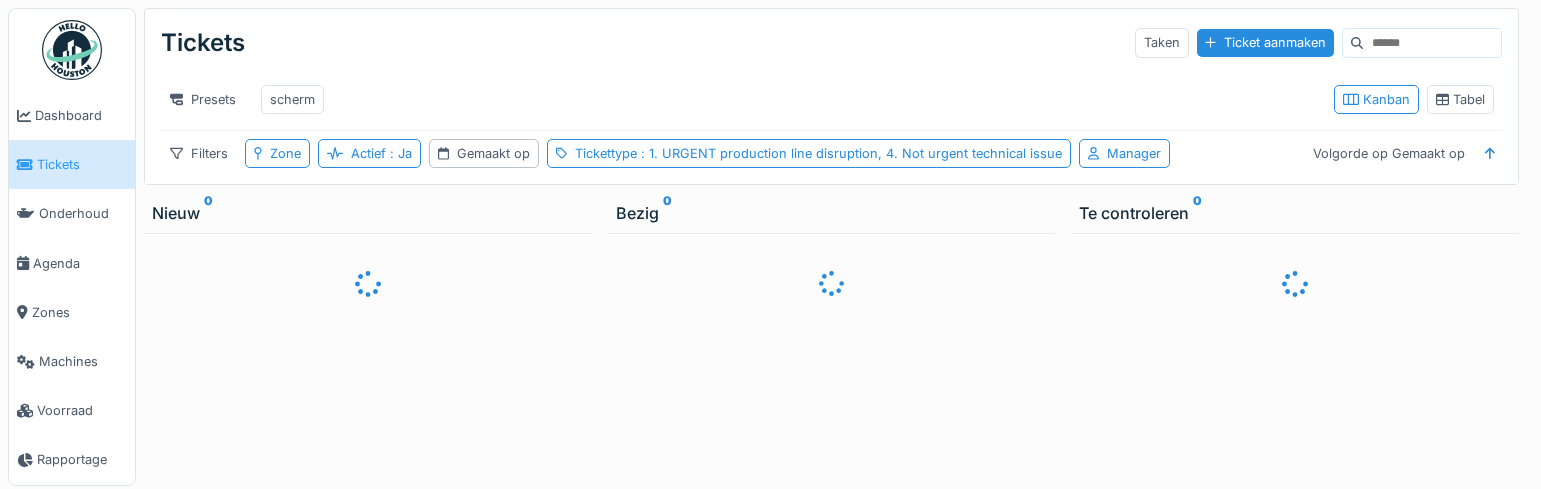 scroll, scrollTop: 0, scrollLeft: 0, axis: both 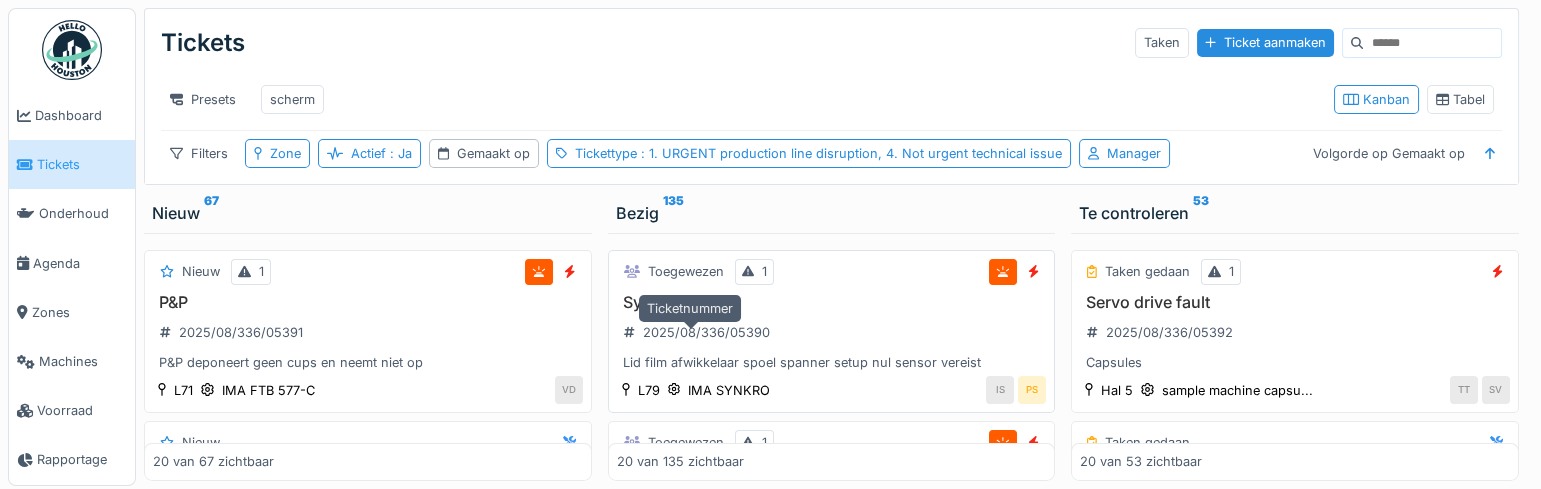 click on "2025/08/336/05390" at bounding box center [706, 332] 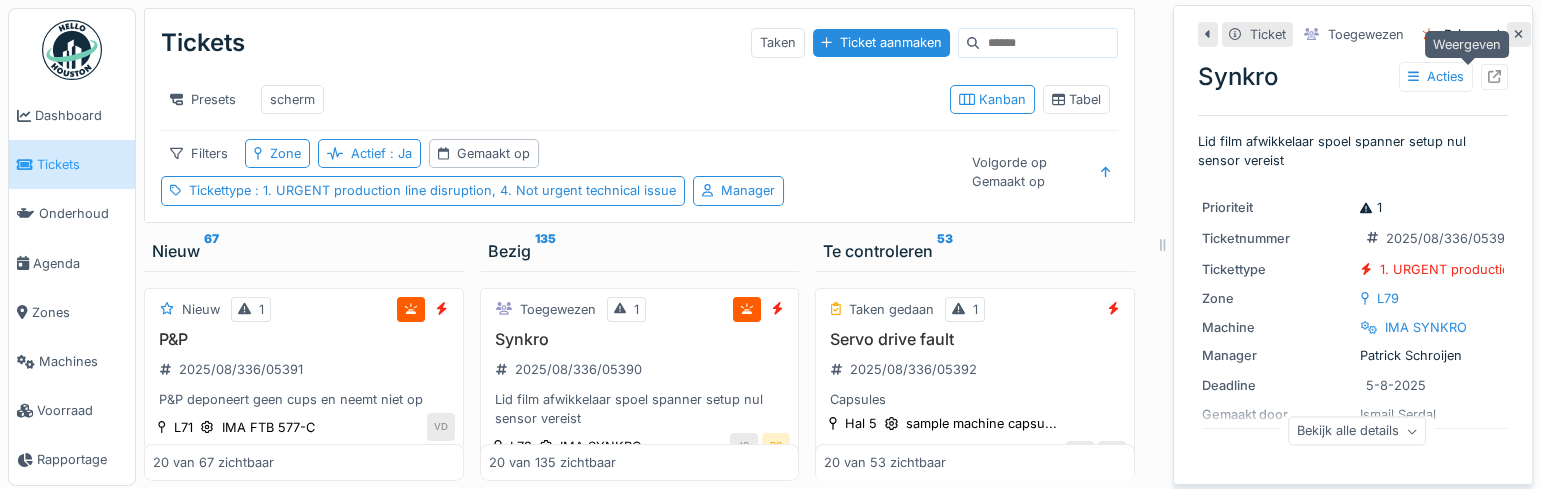click 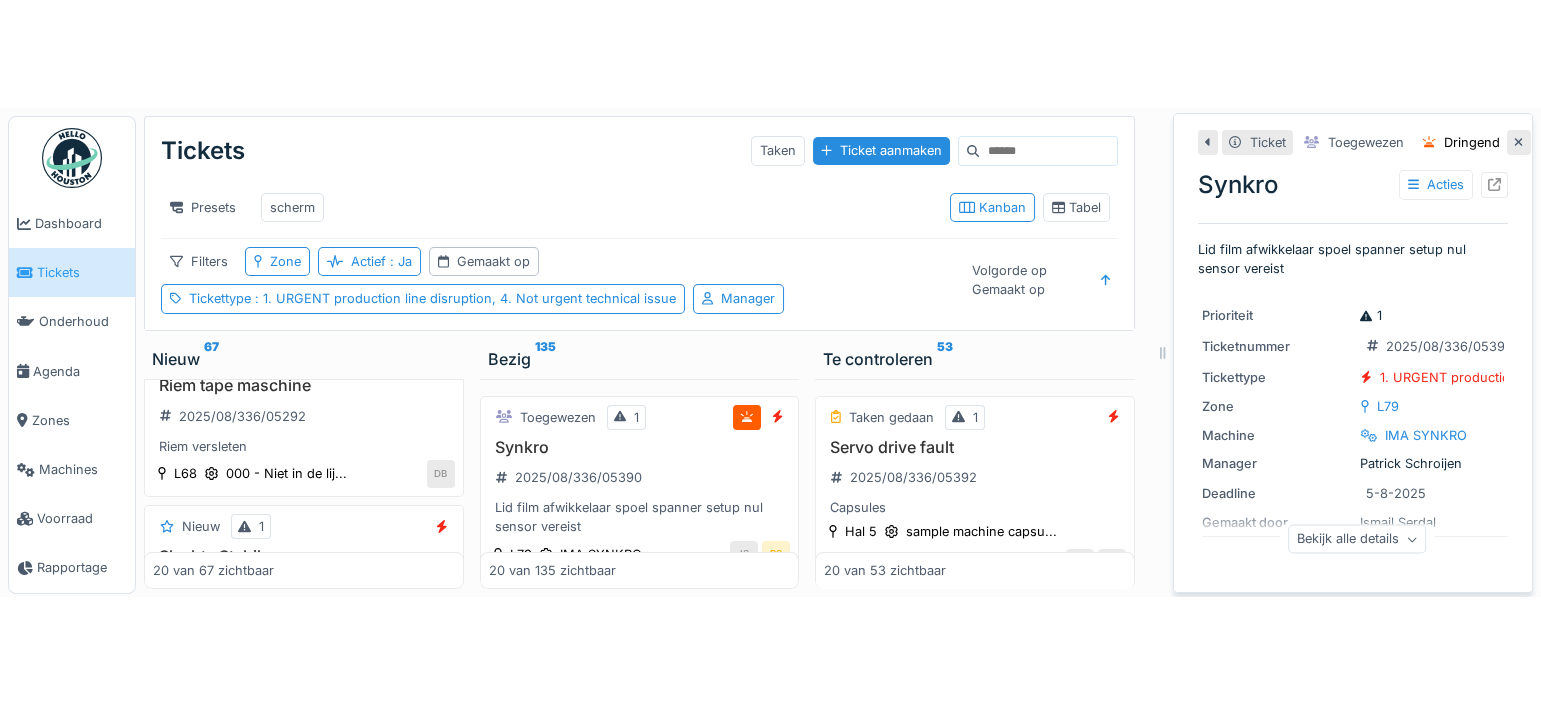 scroll, scrollTop: 454, scrollLeft: 0, axis: vertical 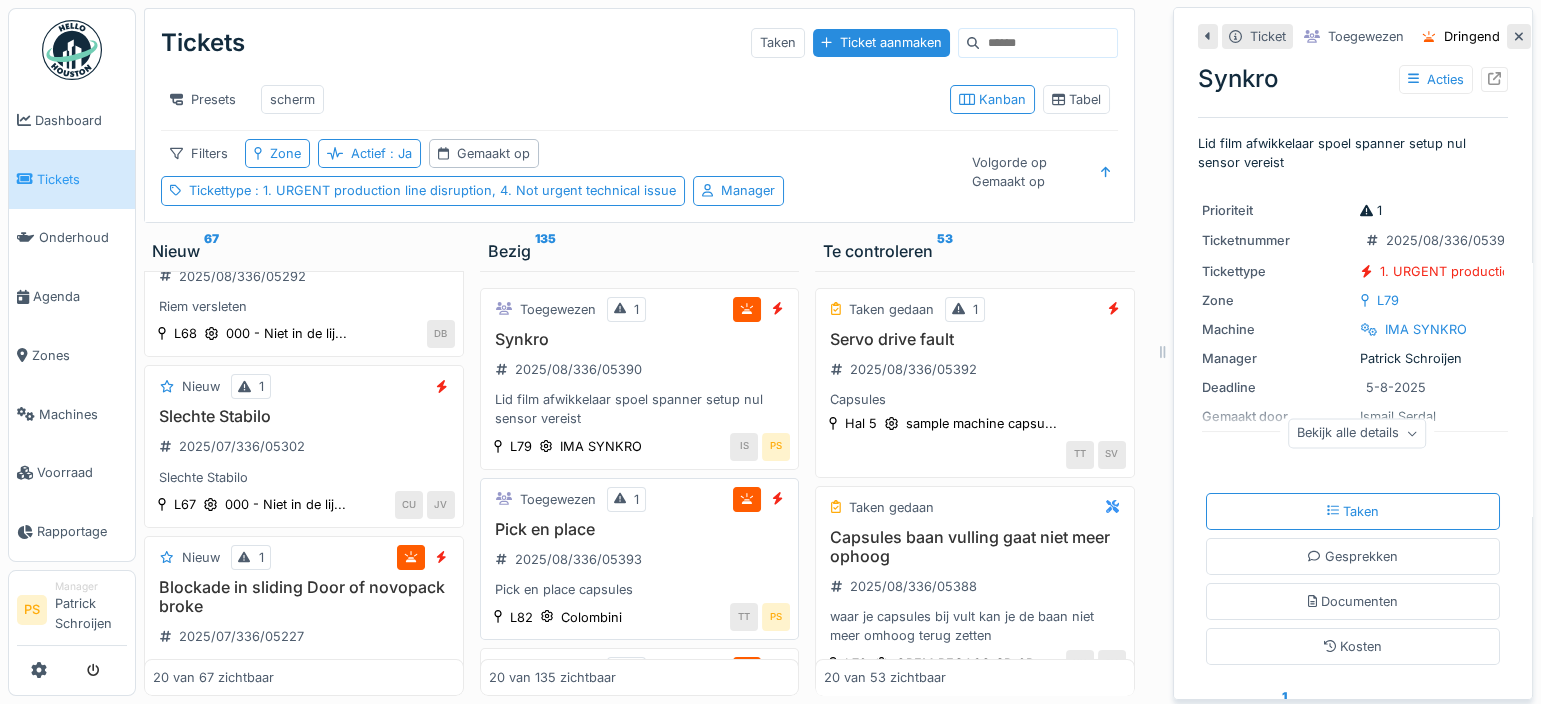click on "Pick en place" at bounding box center (640, 529) 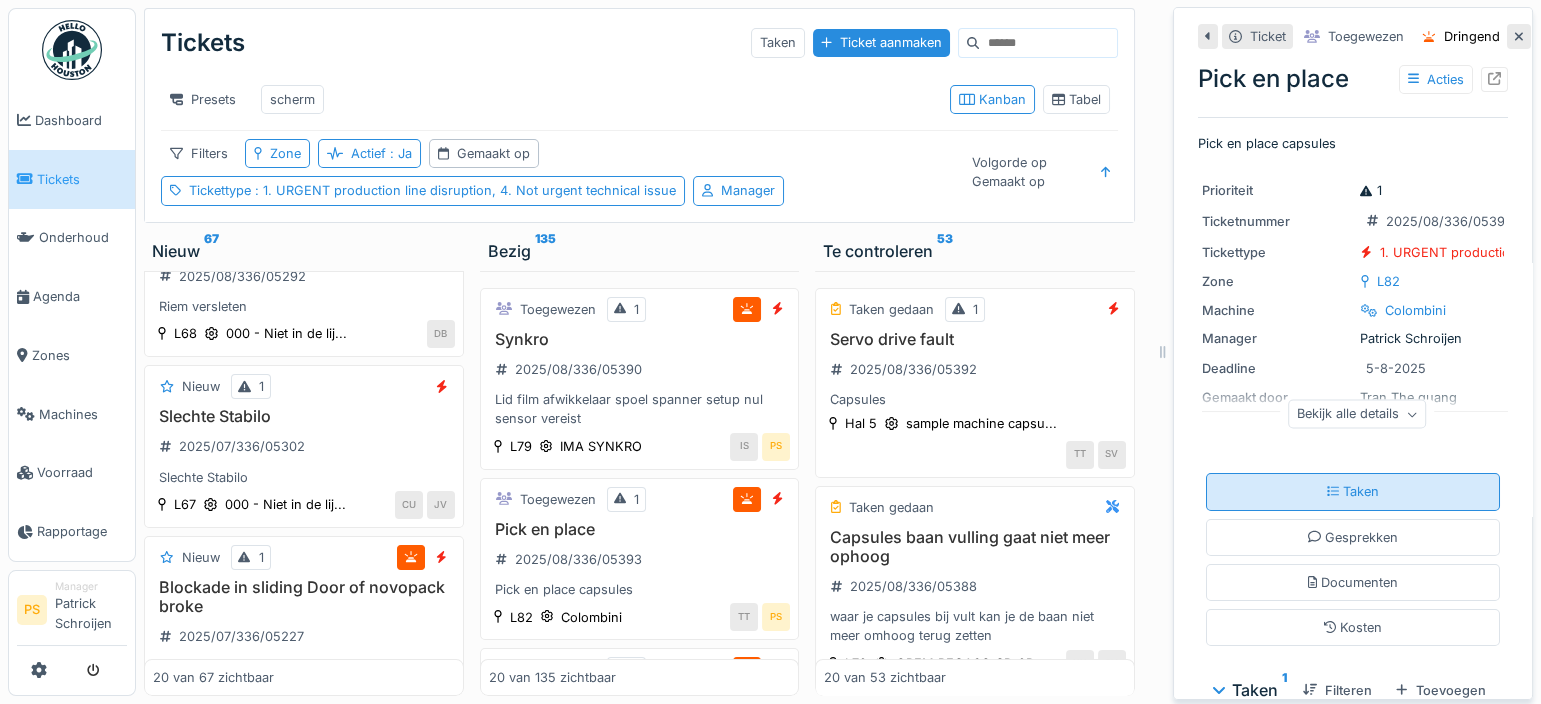 click on "Taken" at bounding box center [1353, 491] 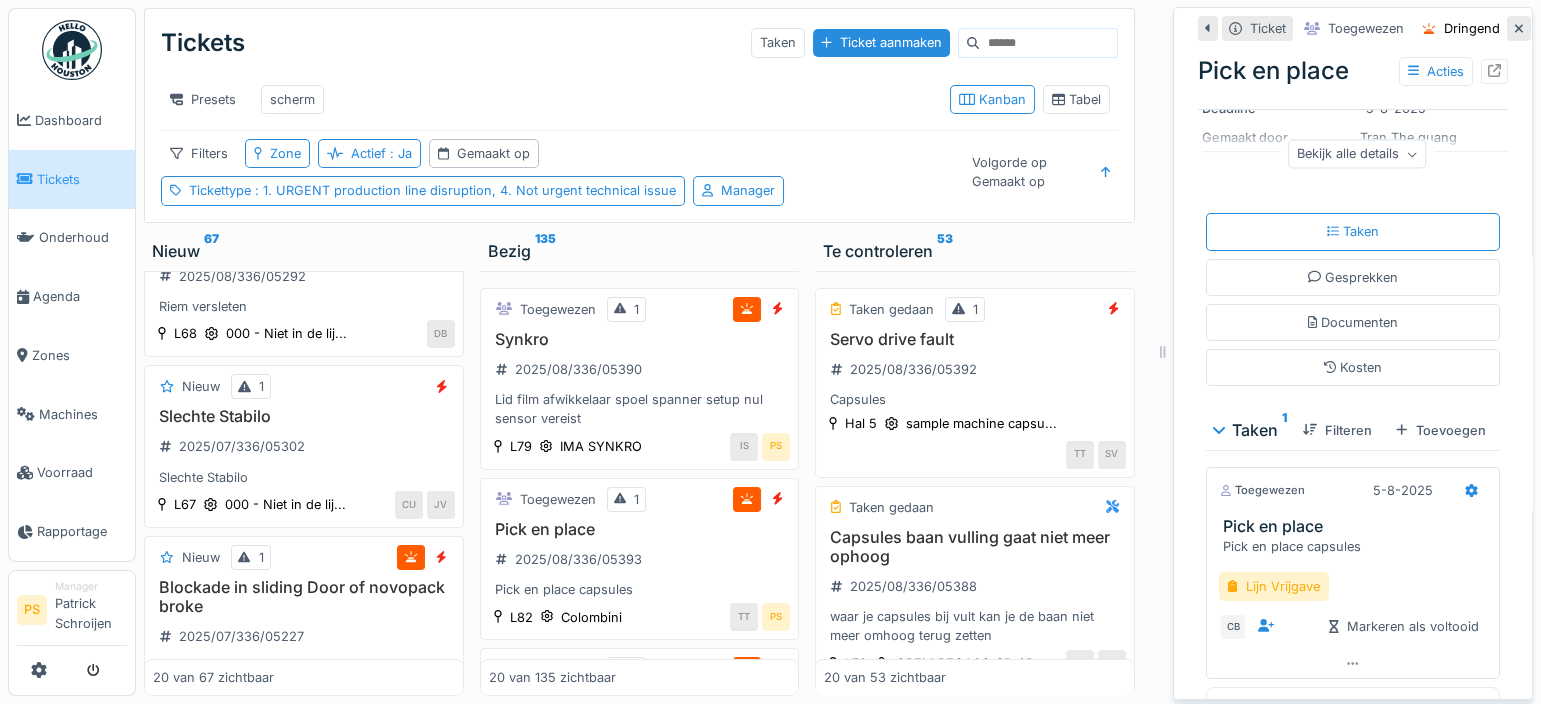 scroll, scrollTop: 328, scrollLeft: 0, axis: vertical 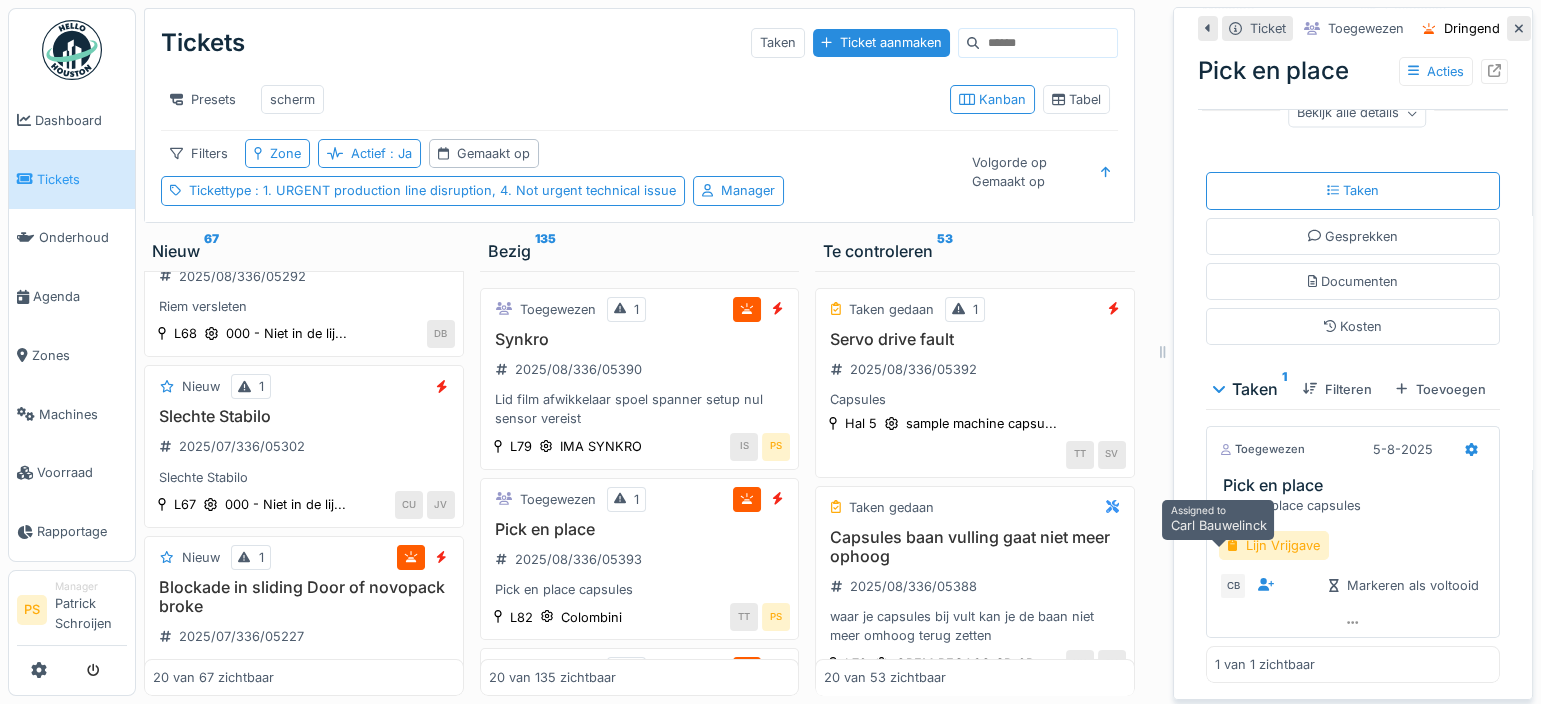click on "CB" at bounding box center [1233, 586] 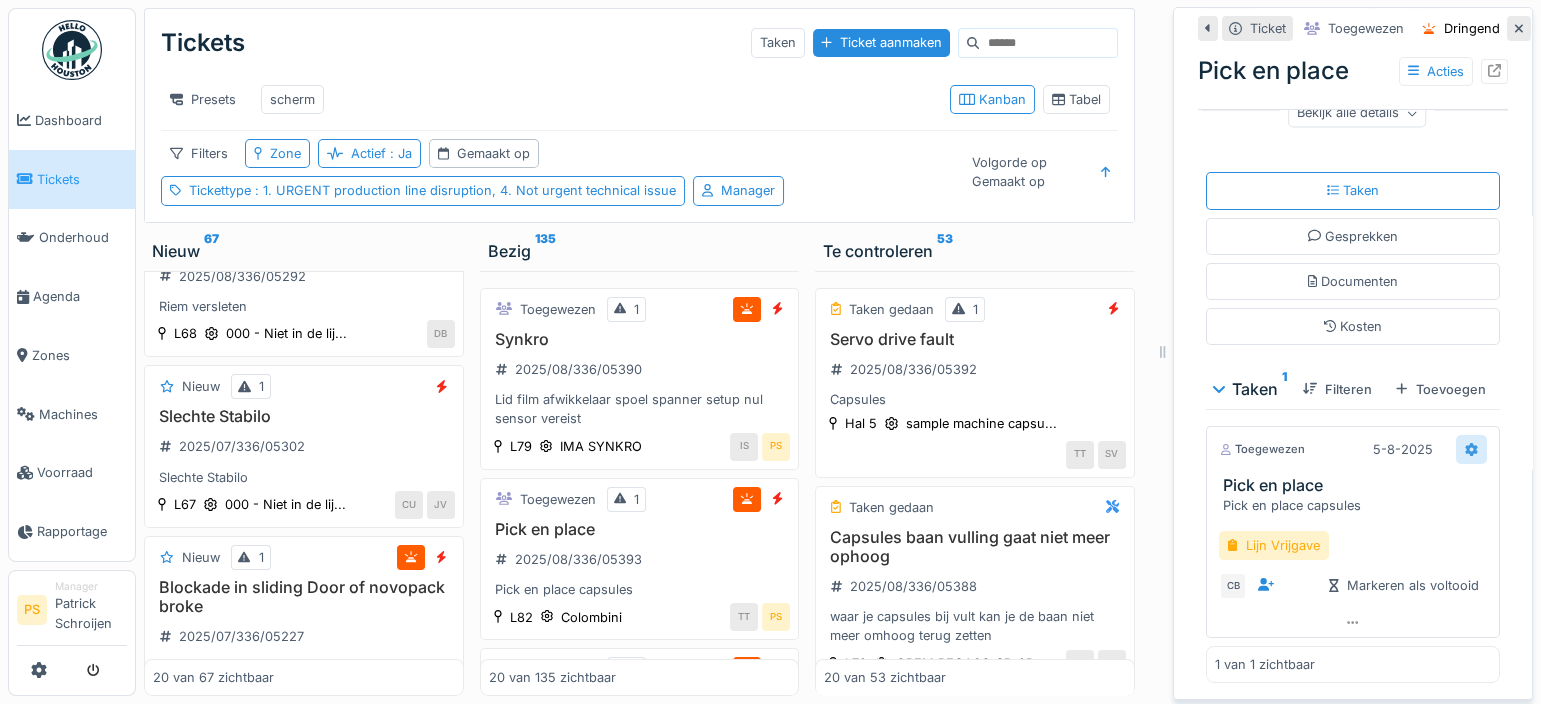 click 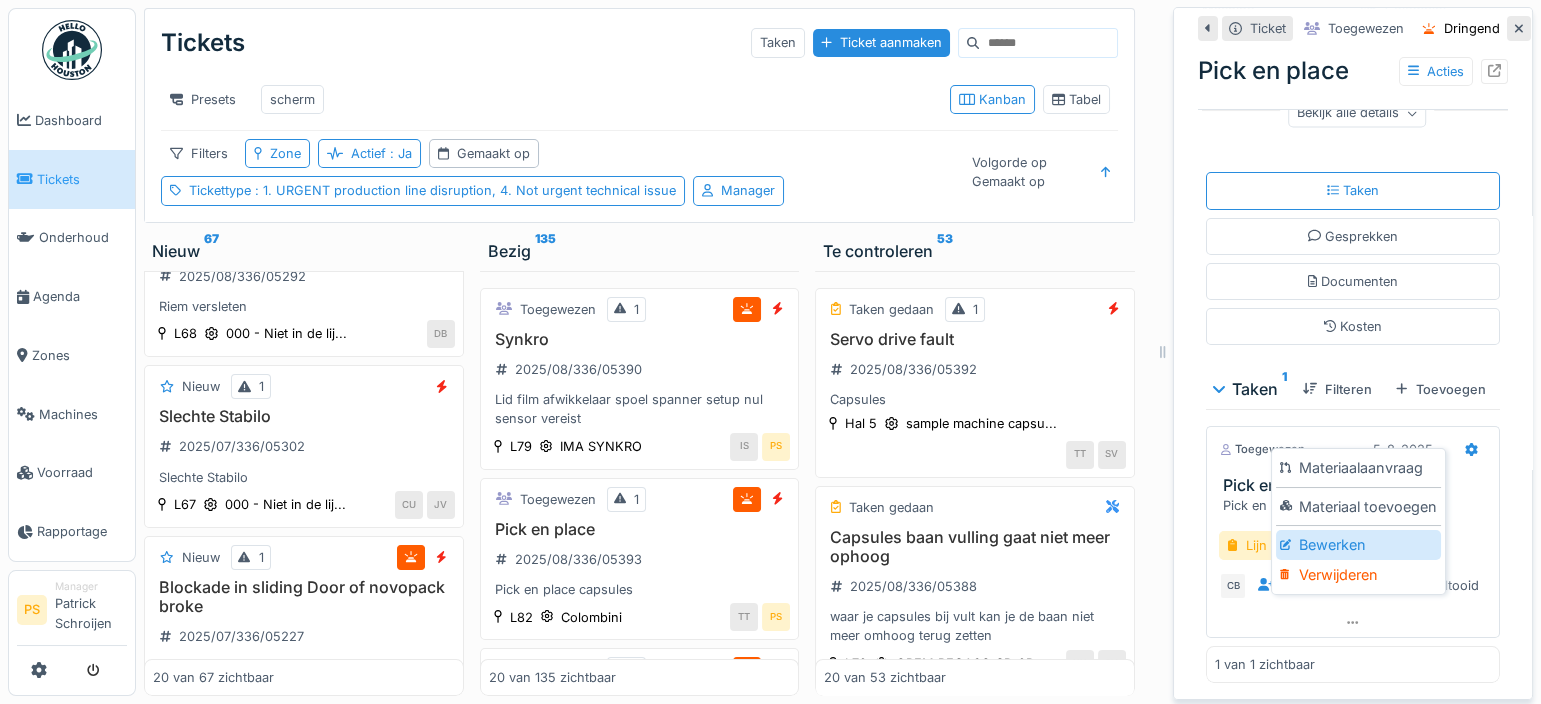 click on "Bewerken" at bounding box center (1358, 545) 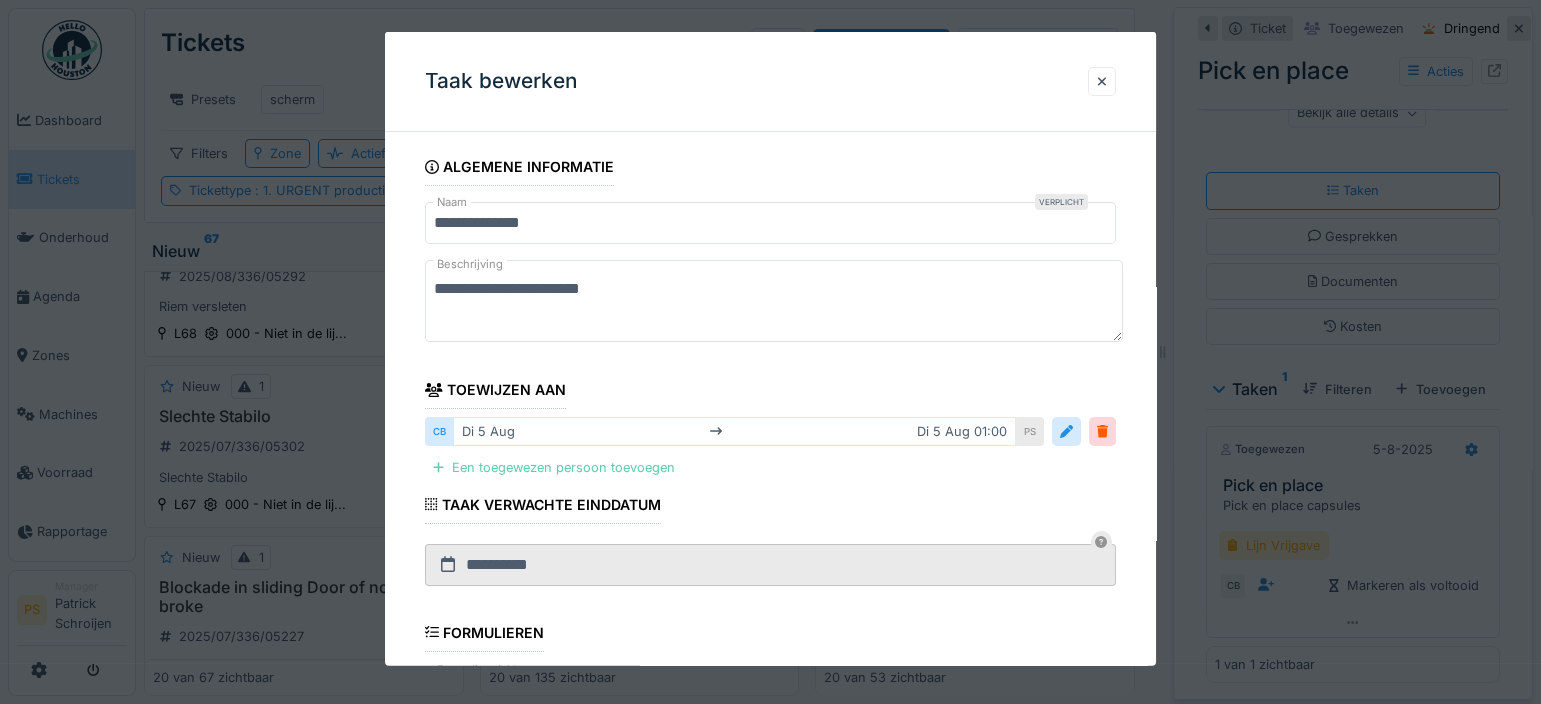 click on "Een toegewezen persoon toevoegen" at bounding box center (554, 467) 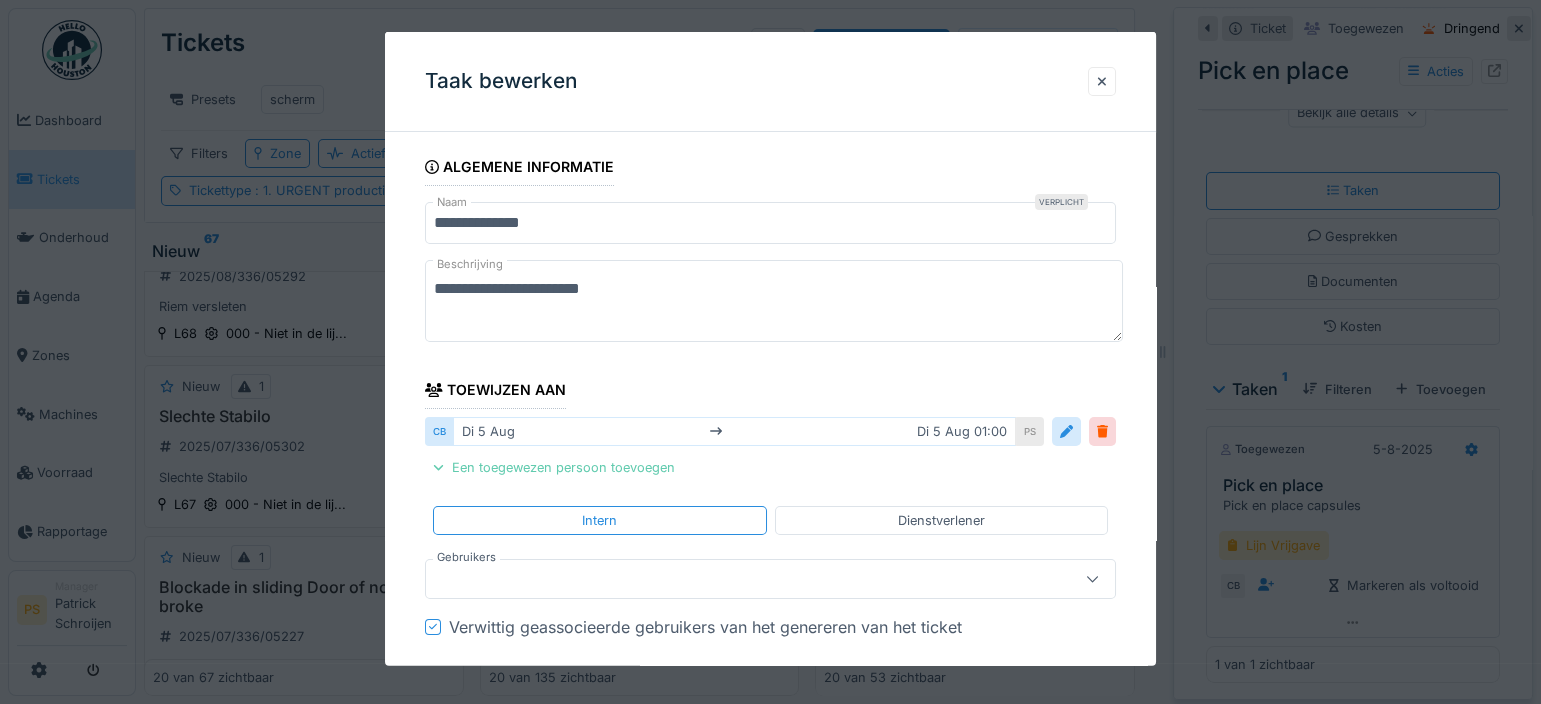 click on "Een toegewezen persoon toevoegen" at bounding box center [554, 467] 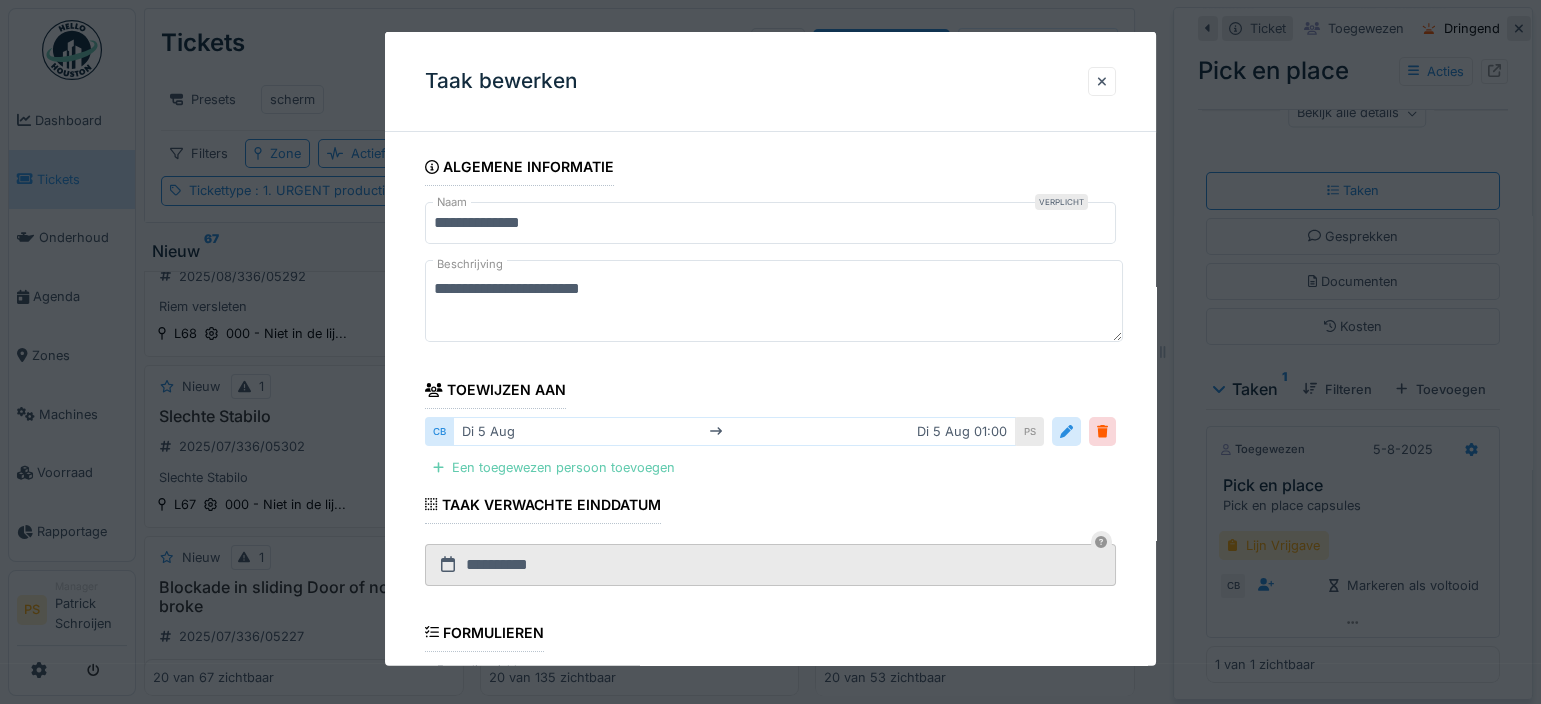 click on "Een toegewezen persoon toevoegen" at bounding box center [554, 467] 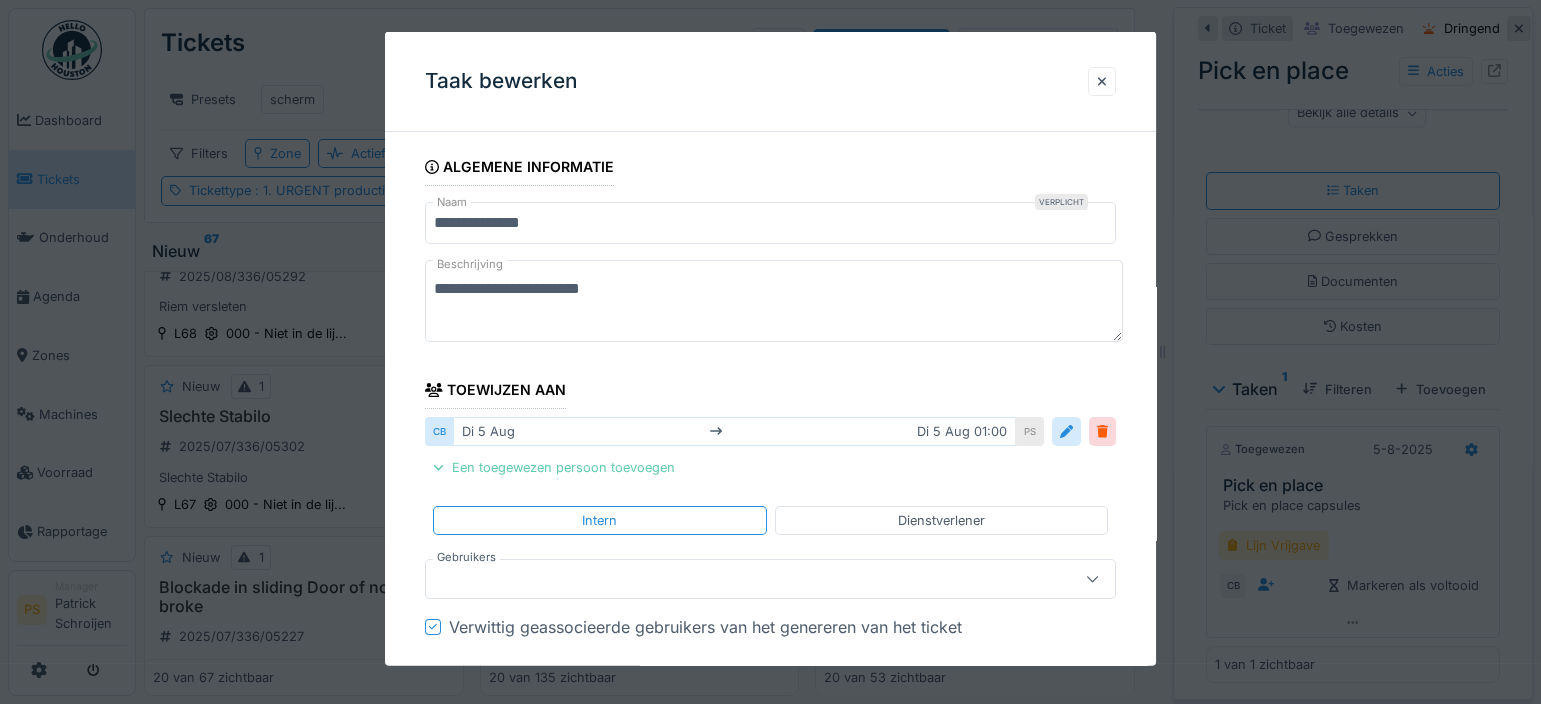 click on "Een toegewezen persoon toevoegen" at bounding box center [554, 467] 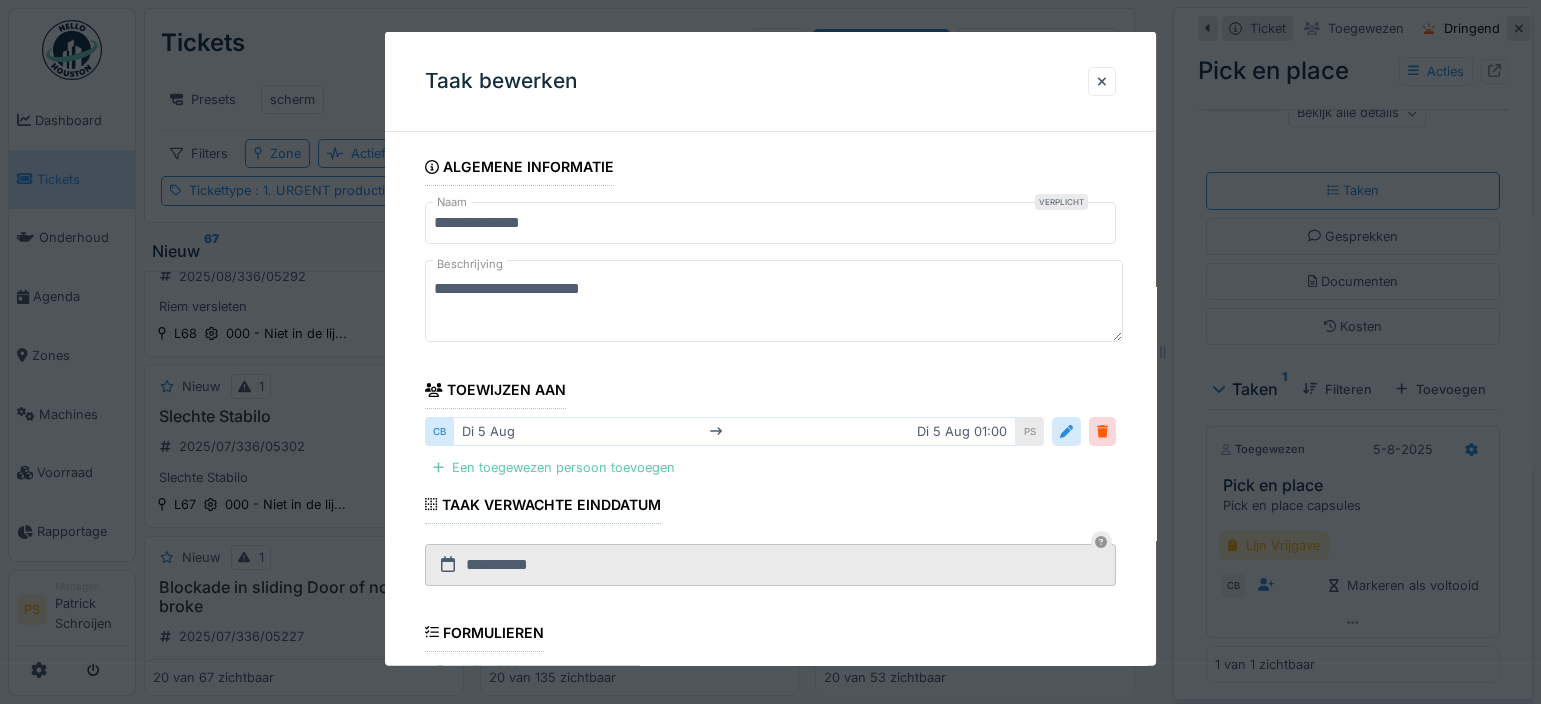 click on "Een toegewezen persoon toevoegen" at bounding box center [554, 467] 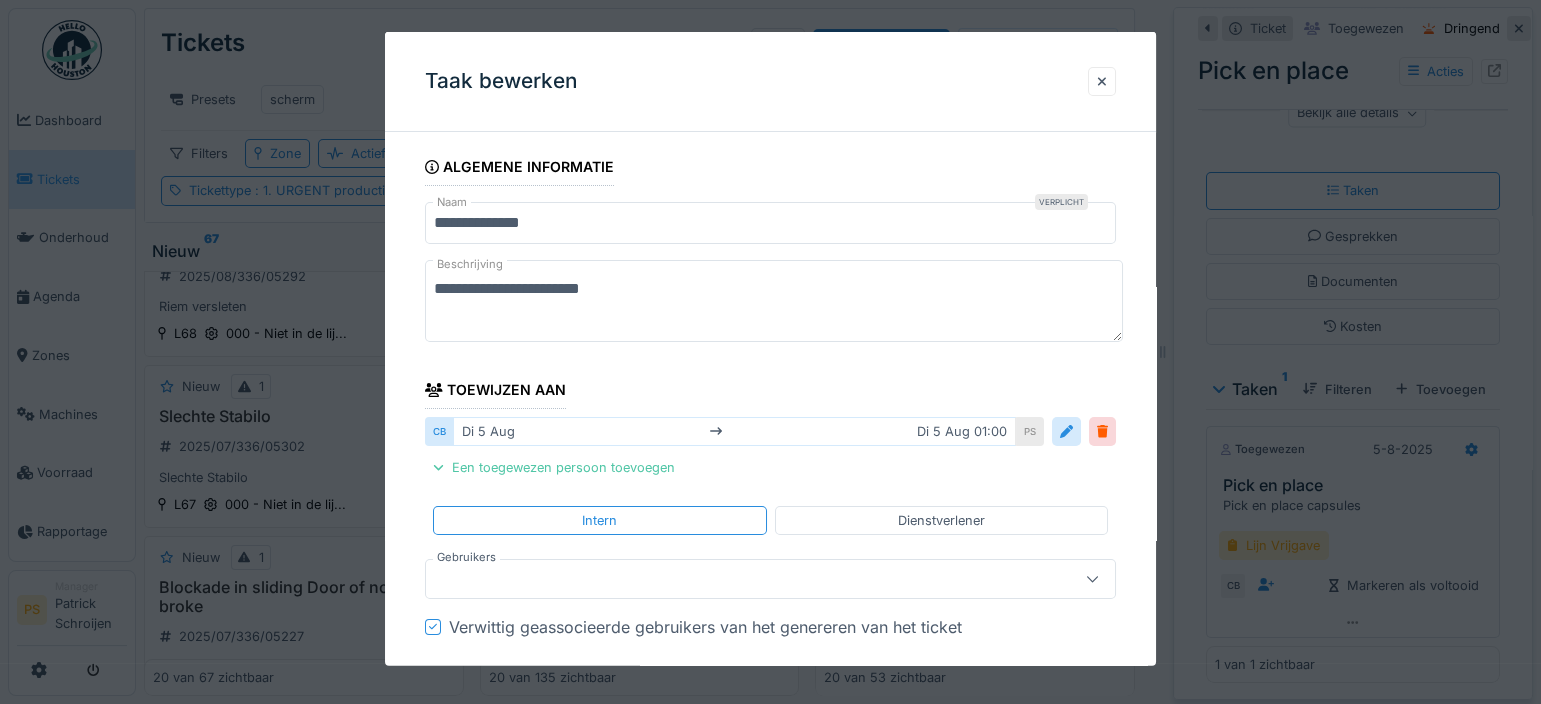 click at bounding box center [736, 578] 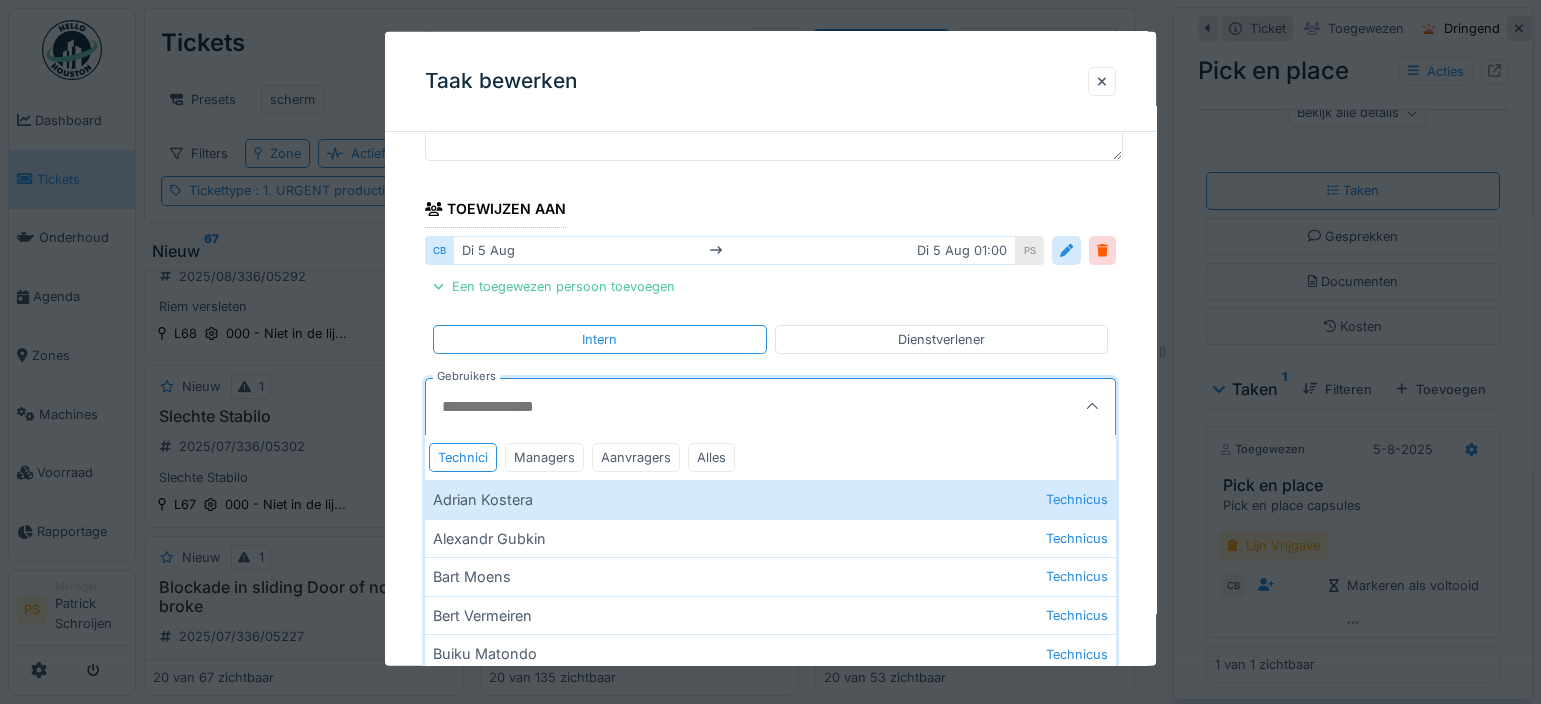 scroll, scrollTop: 272, scrollLeft: 0, axis: vertical 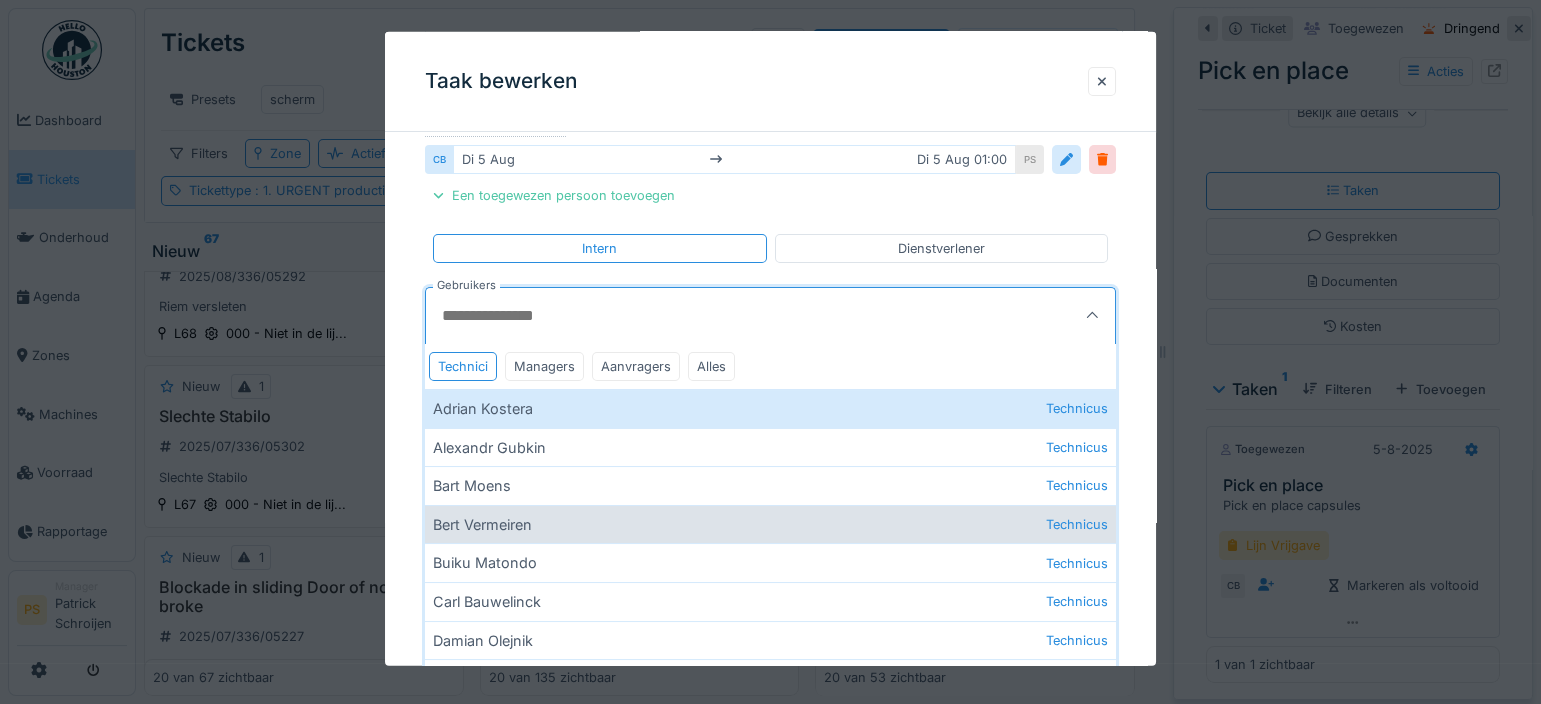 click on "[FIRST] [LAST]   Technicus" at bounding box center (770, 523) 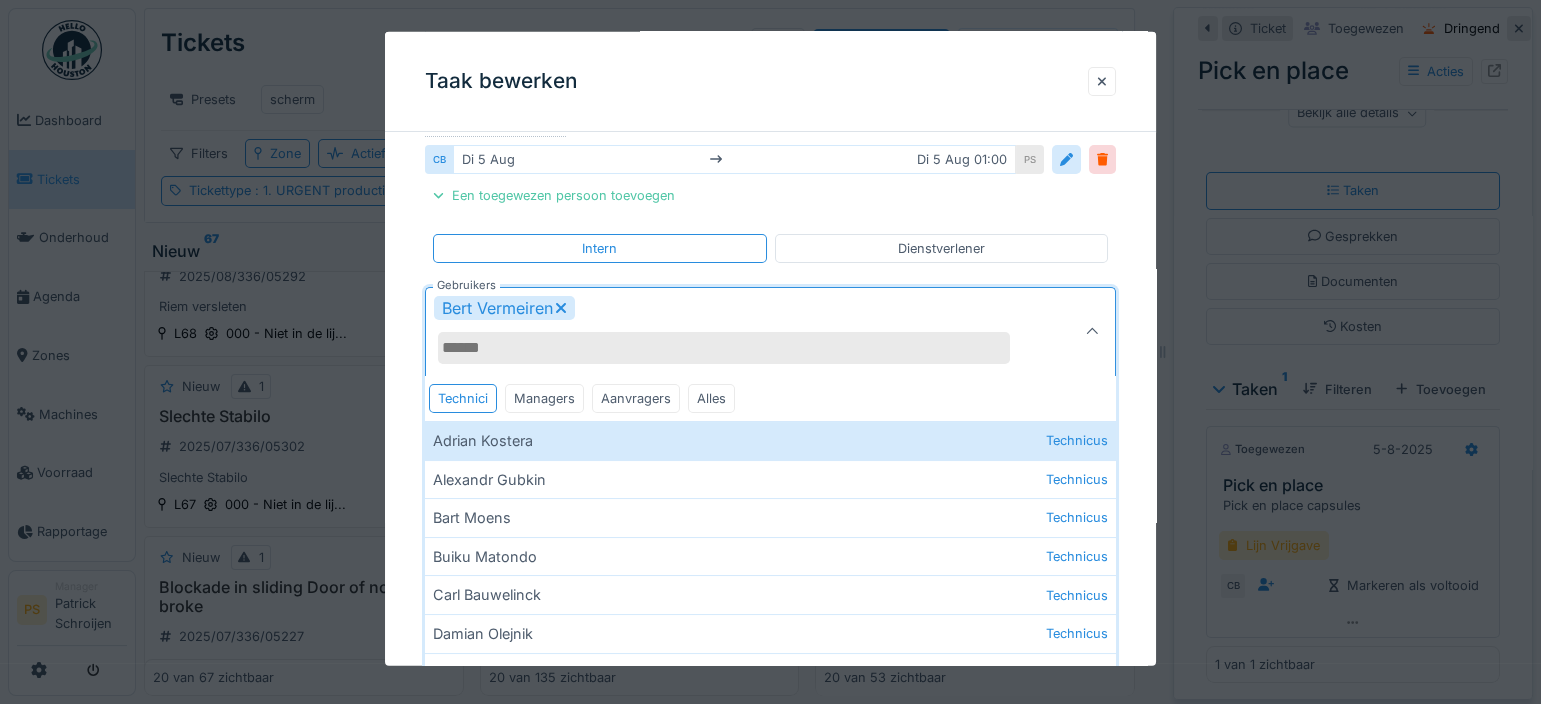 click on "**********" at bounding box center [770, 470] 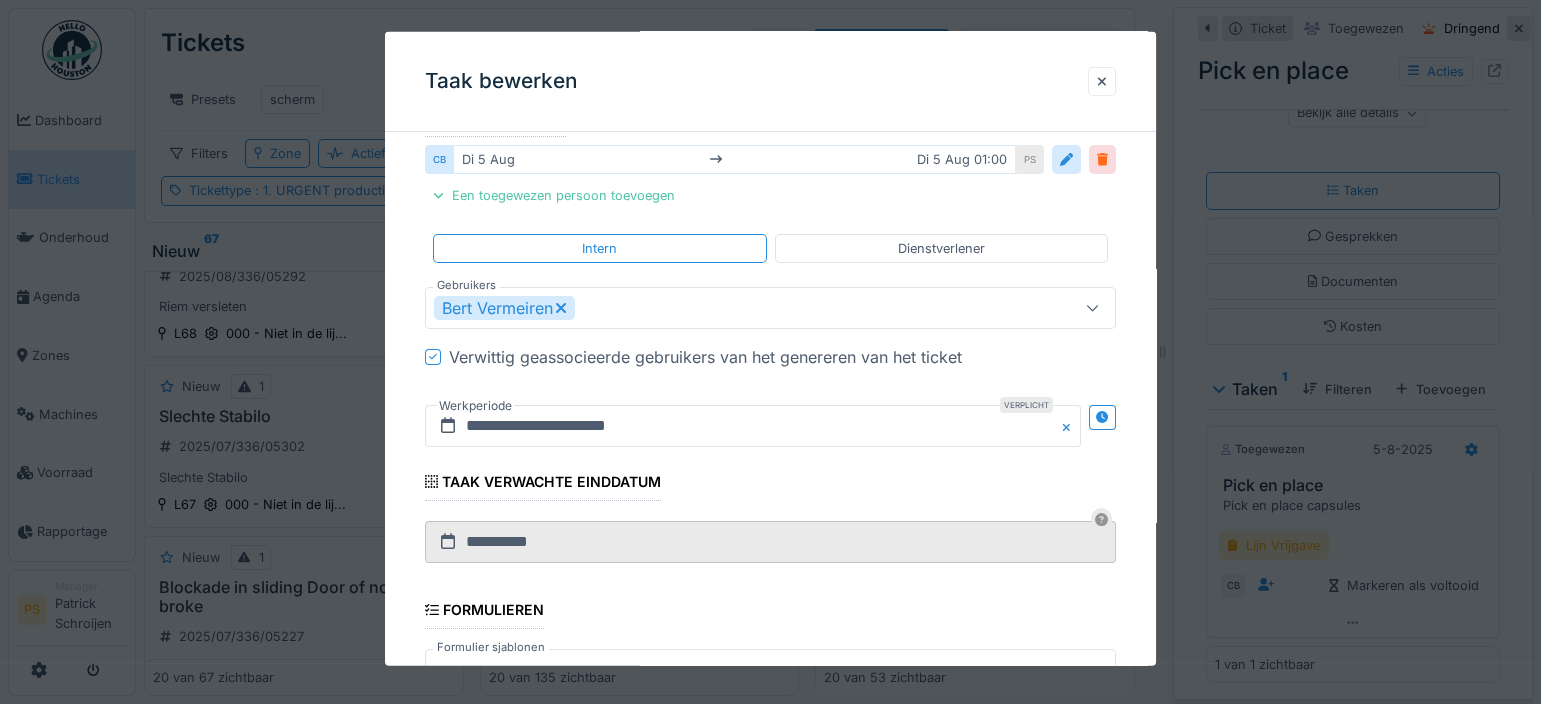 click at bounding box center [1102, 159] 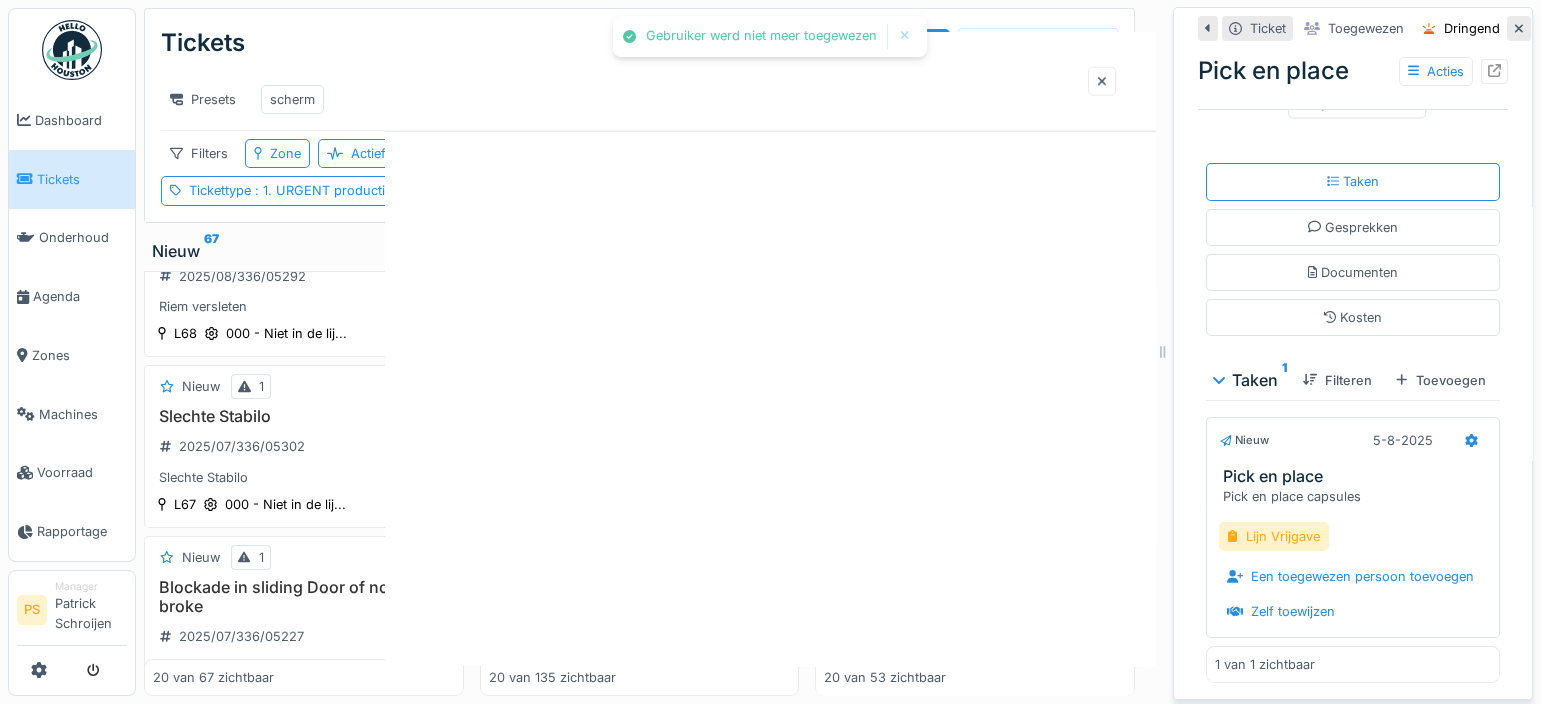 scroll, scrollTop: 0, scrollLeft: 0, axis: both 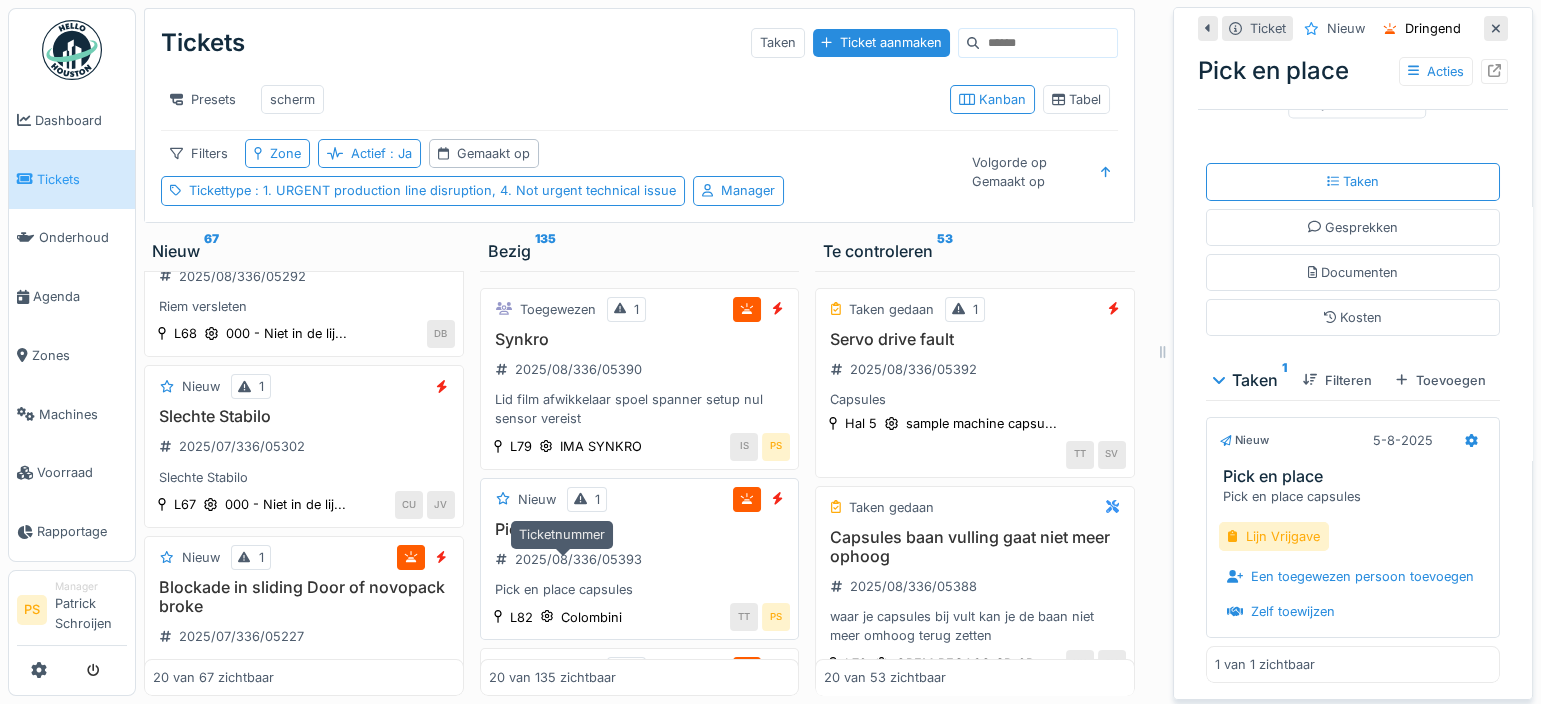 click on "2025/08/336/05393" at bounding box center (578, 559) 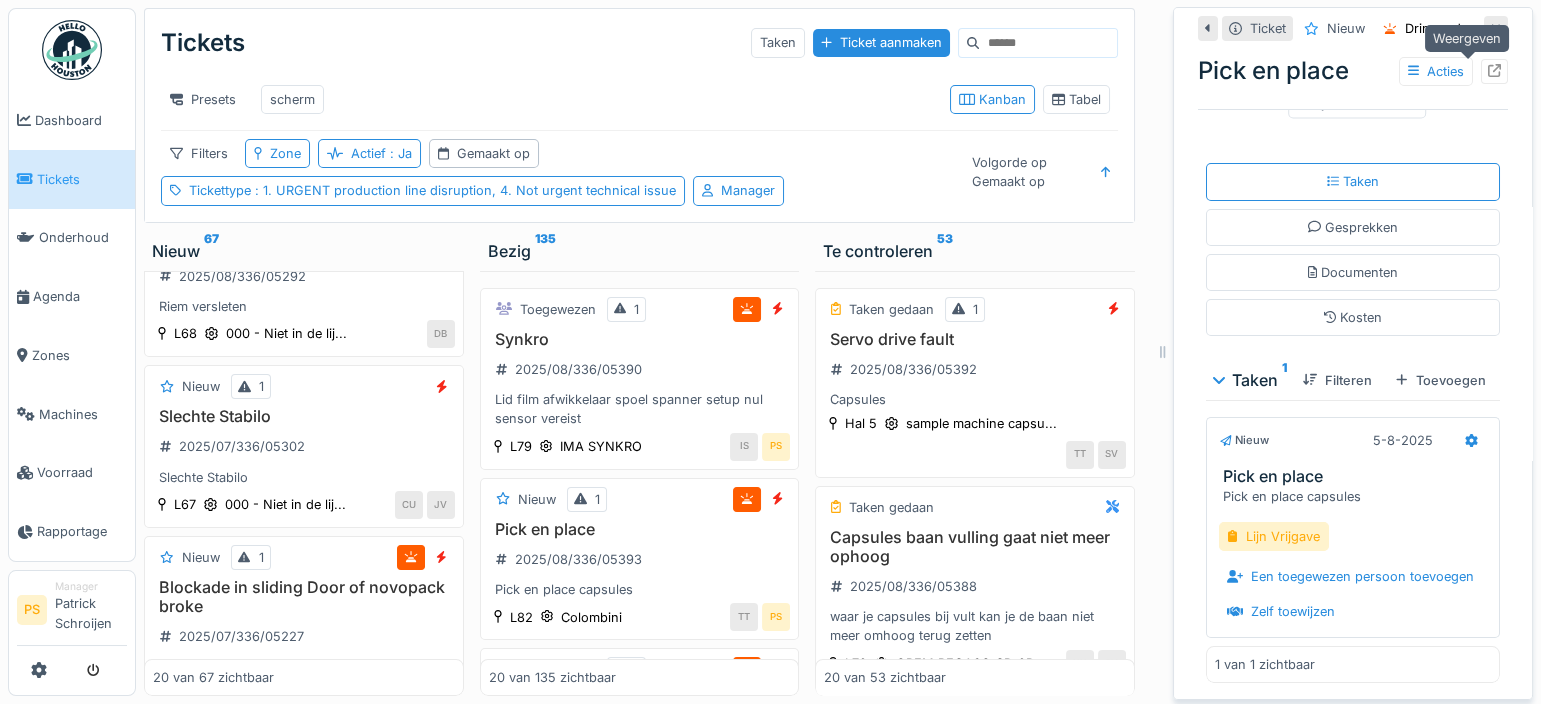 click at bounding box center [1494, 71] 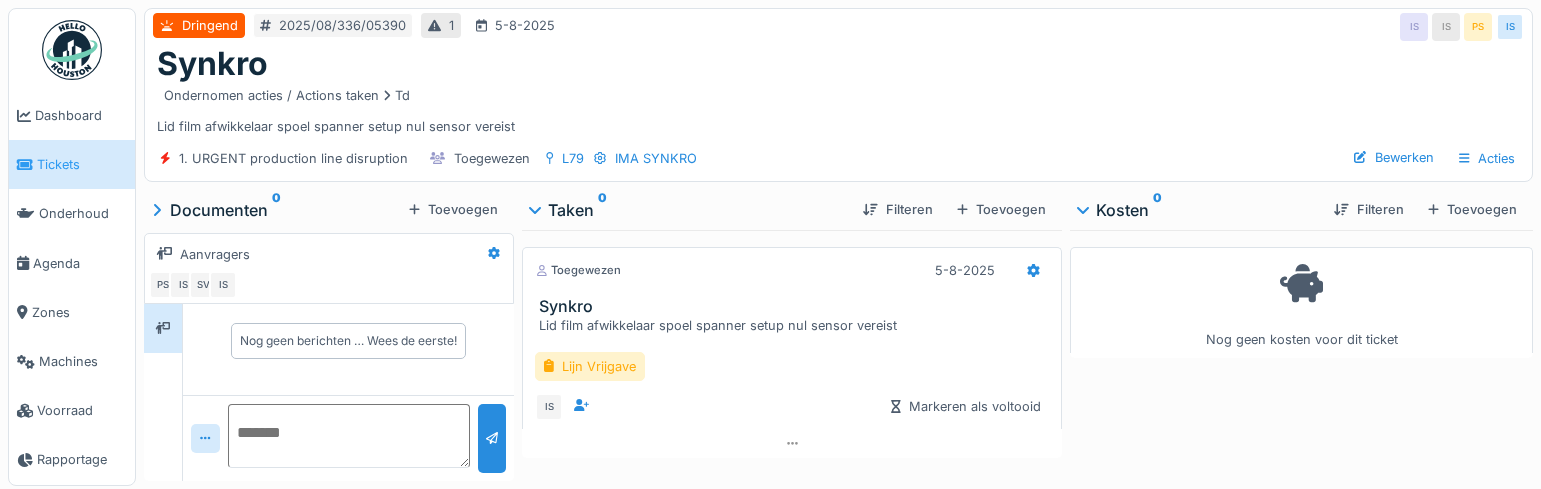 scroll, scrollTop: 0, scrollLeft: 0, axis: both 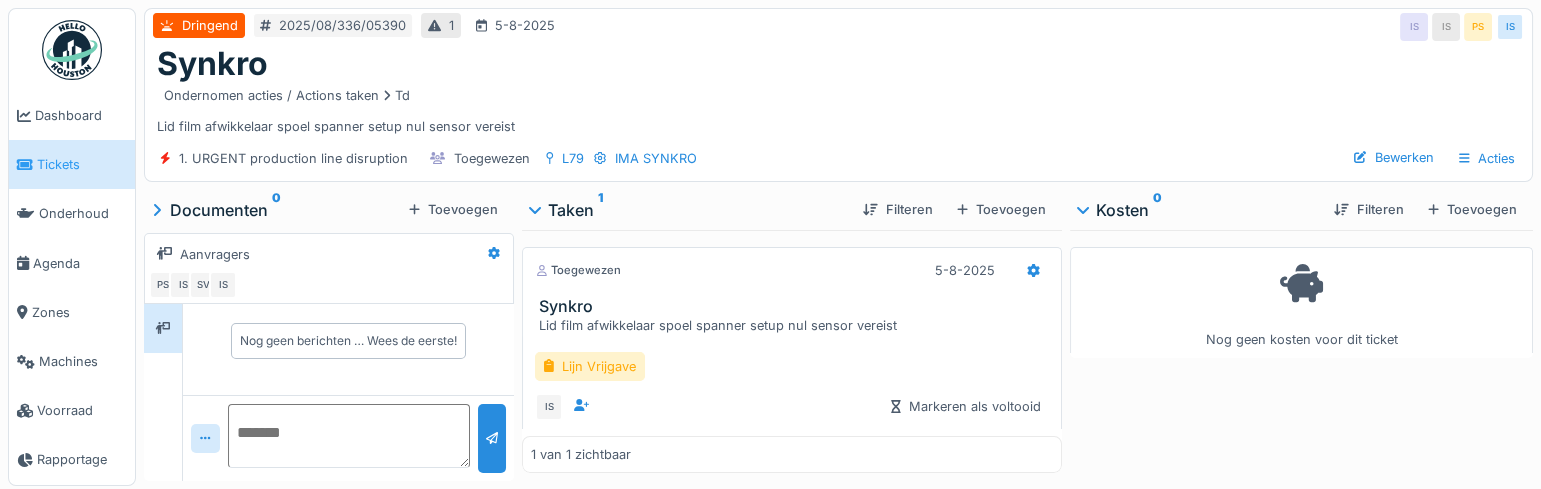 click on "Ondernomen acties / Actions taken     Td Lid film afwikkelaar spoel spanner setup nul sensor vereist" at bounding box center [838, 109] 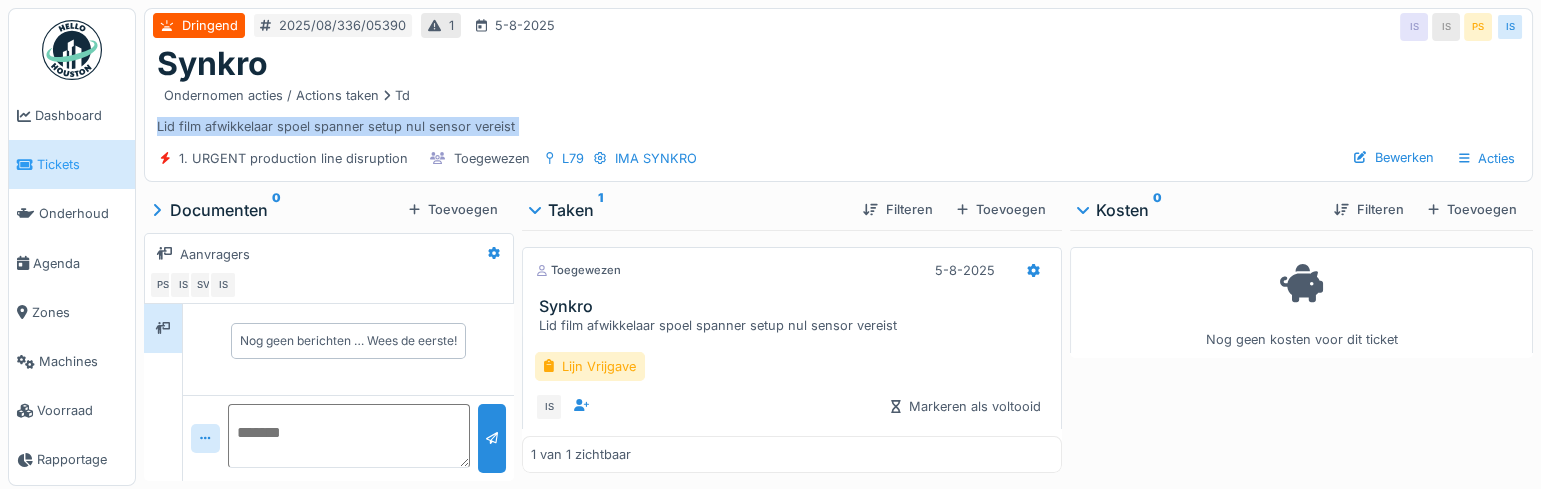 drag, startPoint x: 544, startPoint y: 135, endPoint x: 151, endPoint y: 129, distance: 393.0458 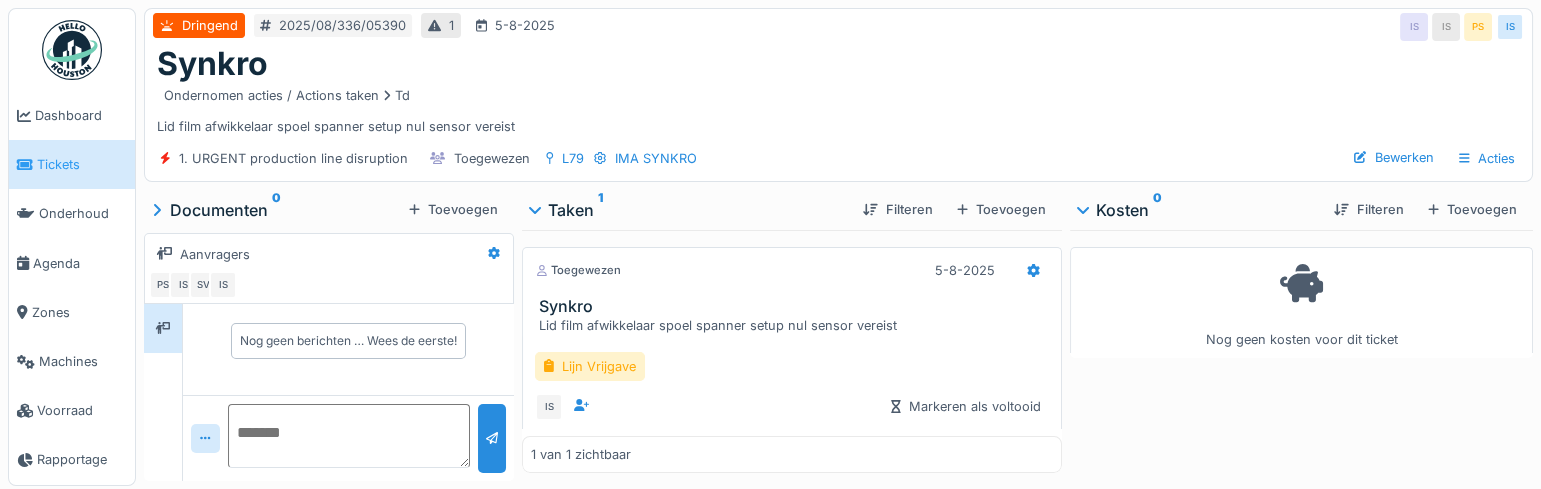 click on "Synkro" at bounding box center (838, 64) 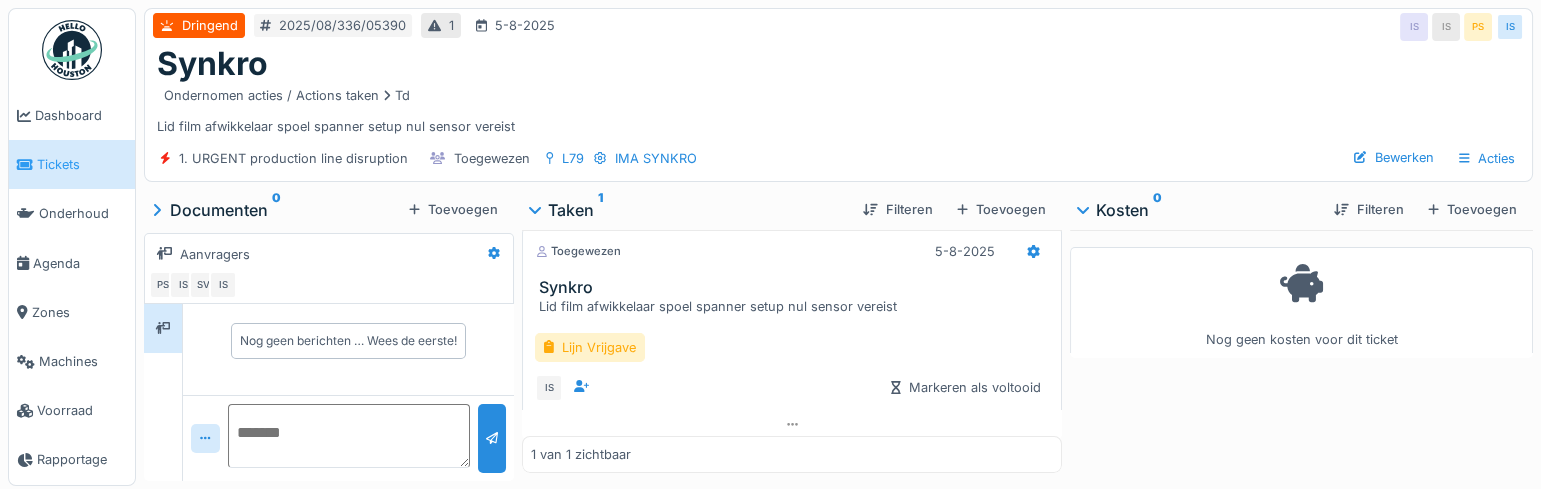 scroll, scrollTop: 29, scrollLeft: 0, axis: vertical 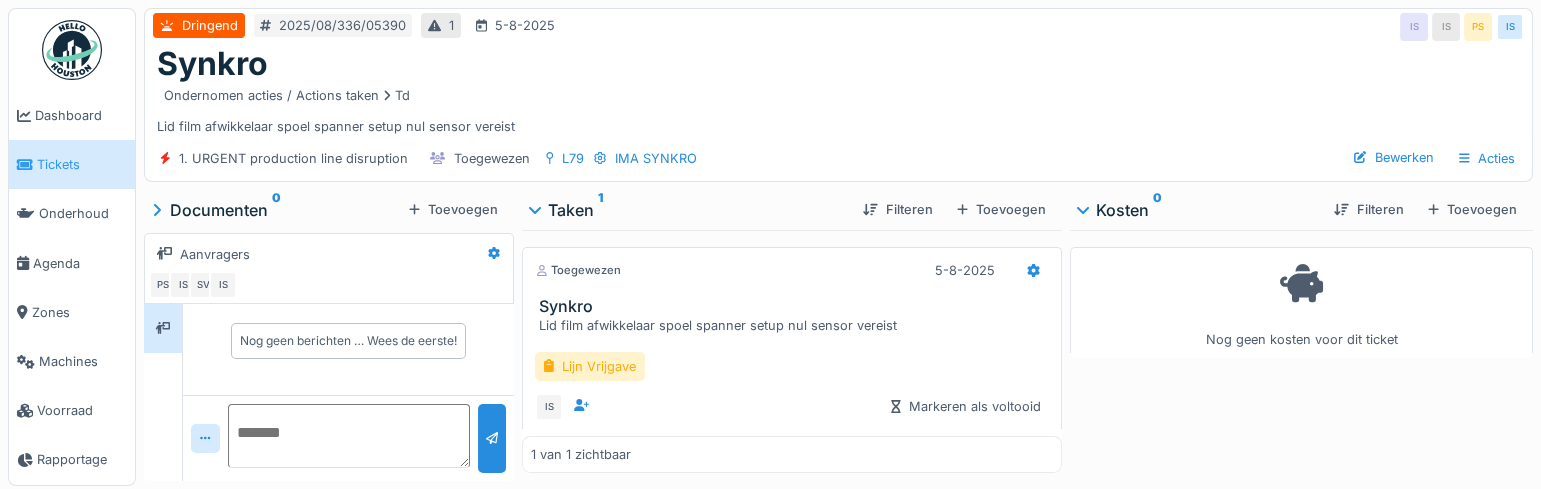 click on "Ondernomen acties / Actions taken     Td Lid film afwikkelaar spoel spanner setup nul sensor vereist" at bounding box center (838, 109) 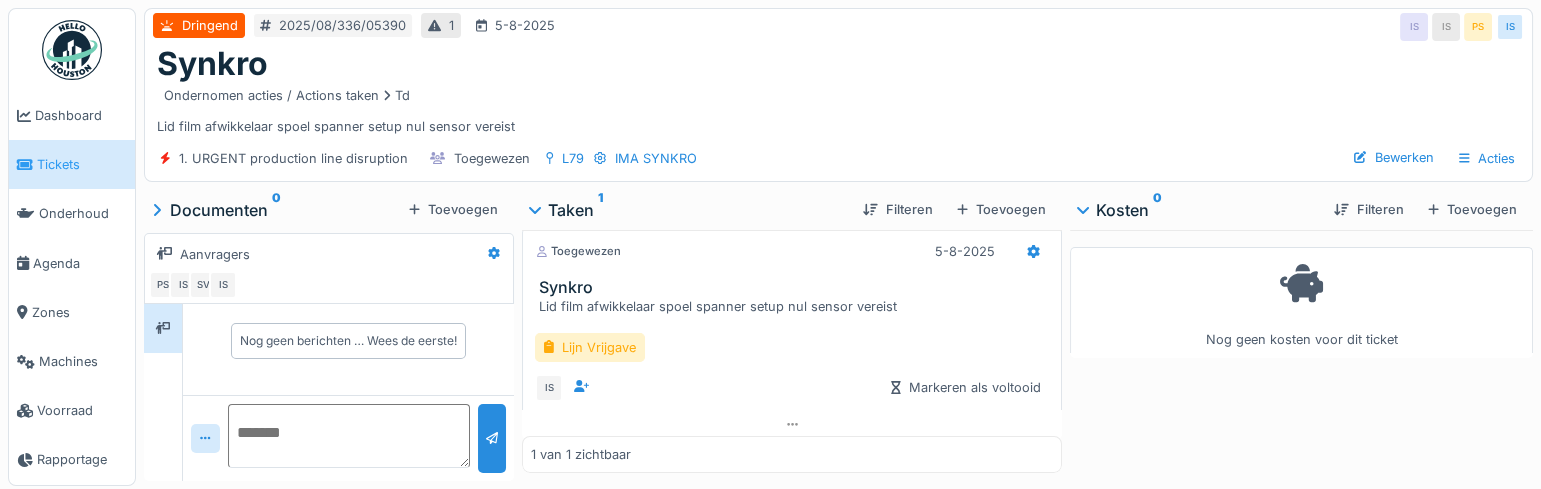 scroll, scrollTop: 29, scrollLeft: 0, axis: vertical 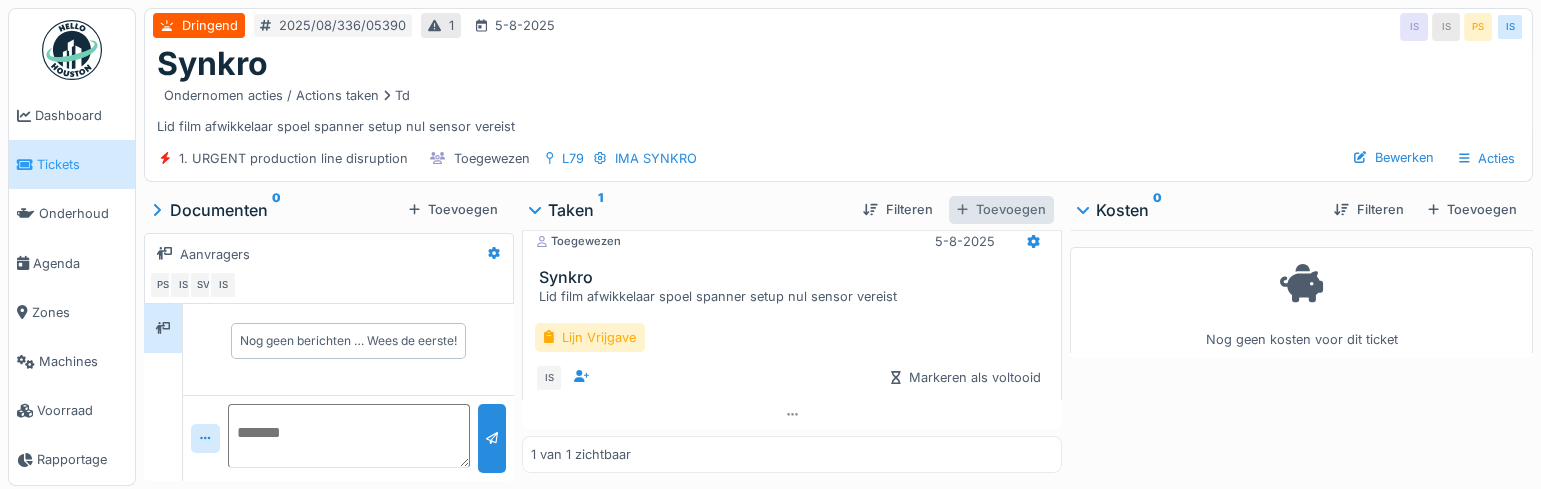 click on "Toevoegen" at bounding box center (1001, 209) 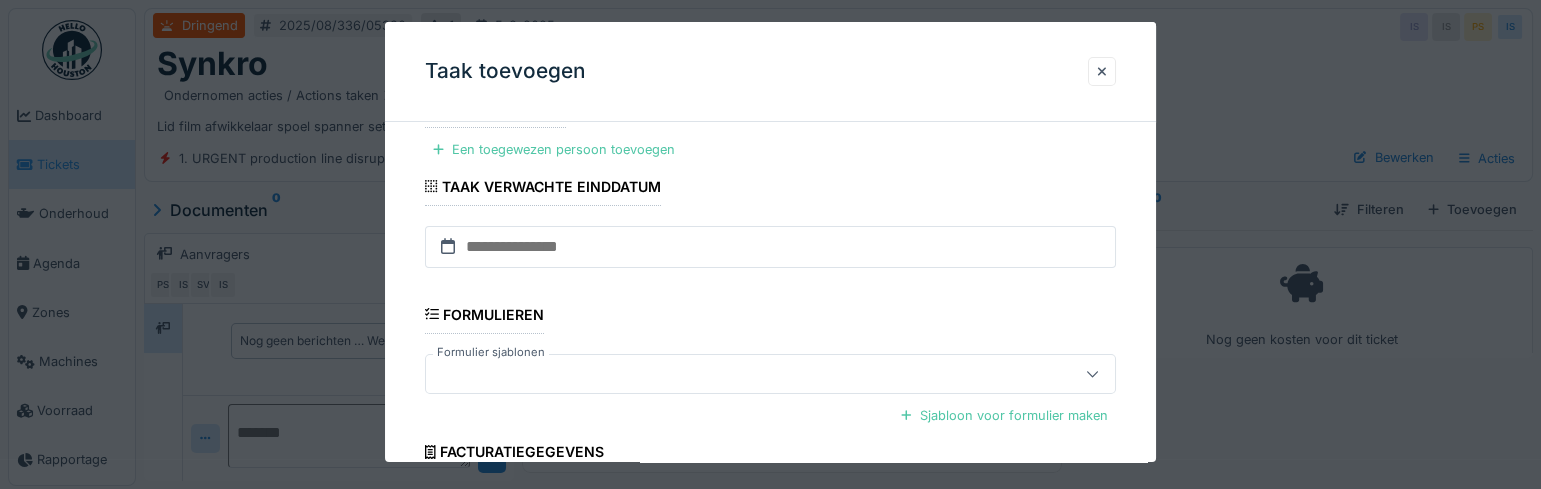 scroll, scrollTop: 272, scrollLeft: 0, axis: vertical 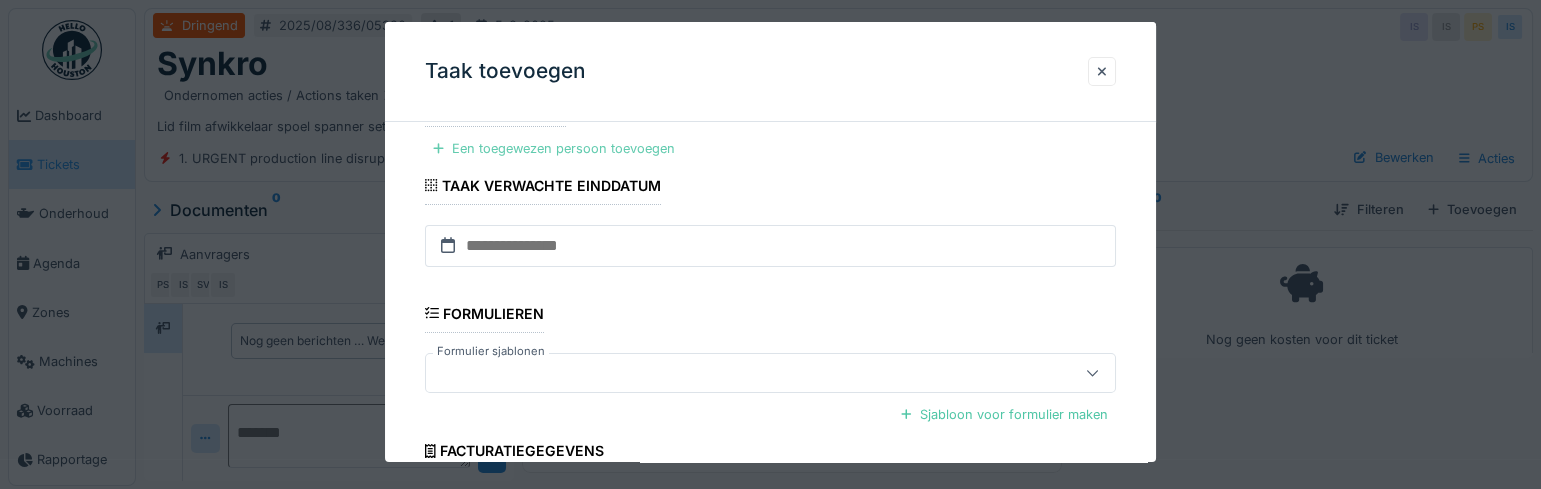 click on "Een toegewezen persoon toevoegen" at bounding box center (554, 148) 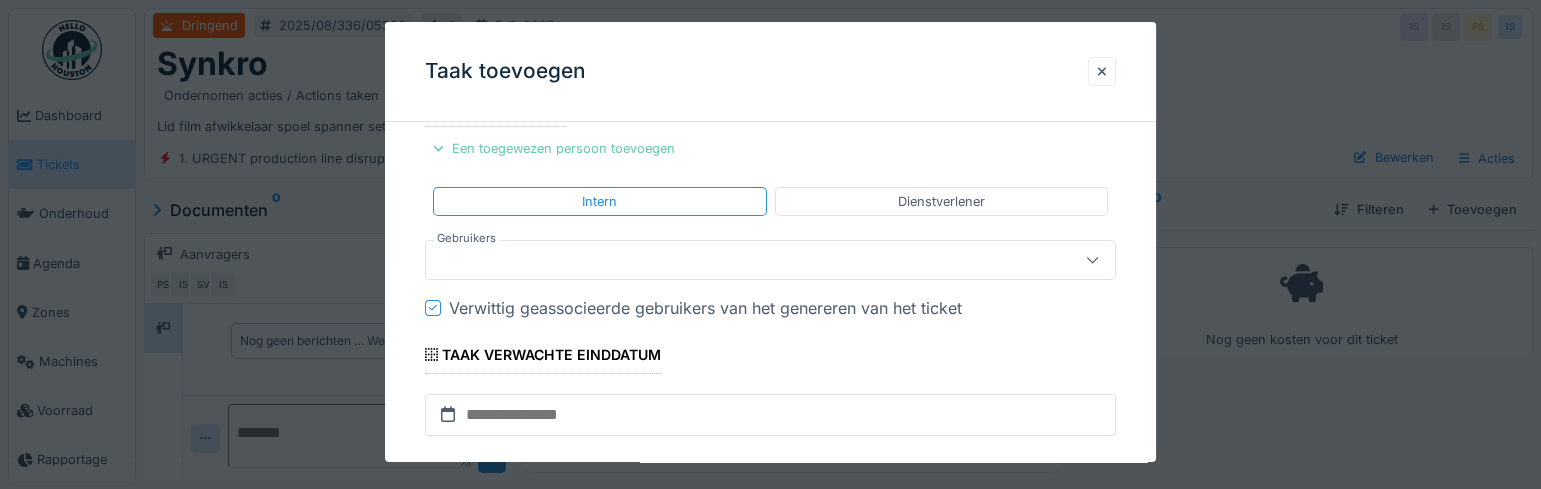 click on "Een toegewezen persoon toevoegen" at bounding box center [554, 148] 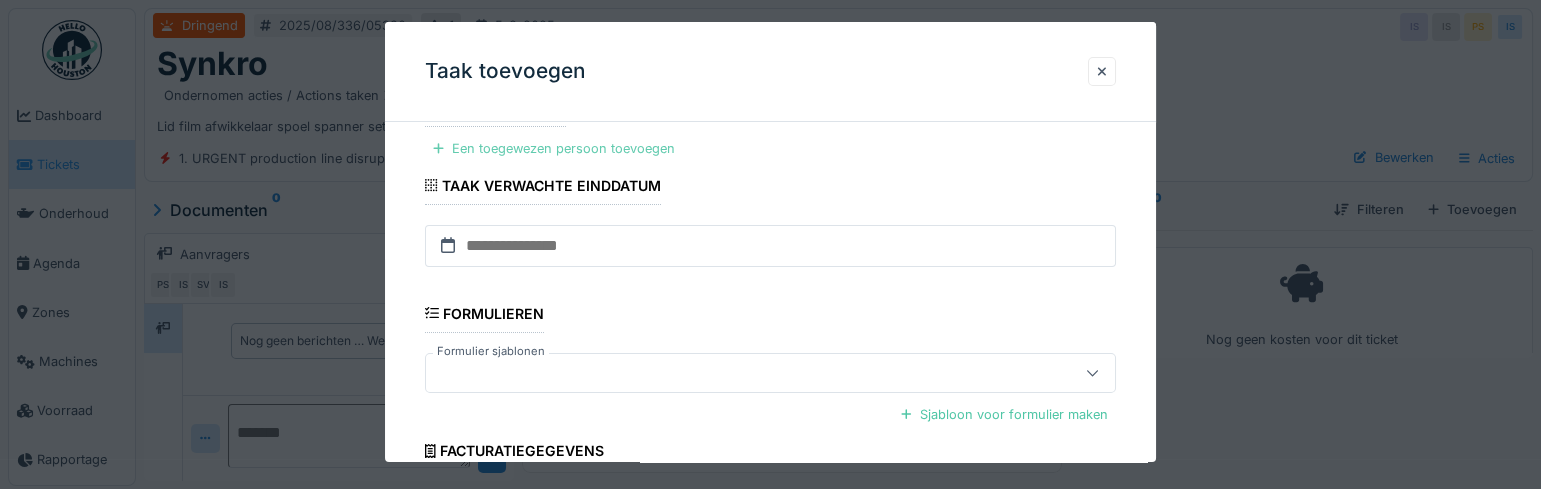 scroll, scrollTop: 90, scrollLeft: 0, axis: vertical 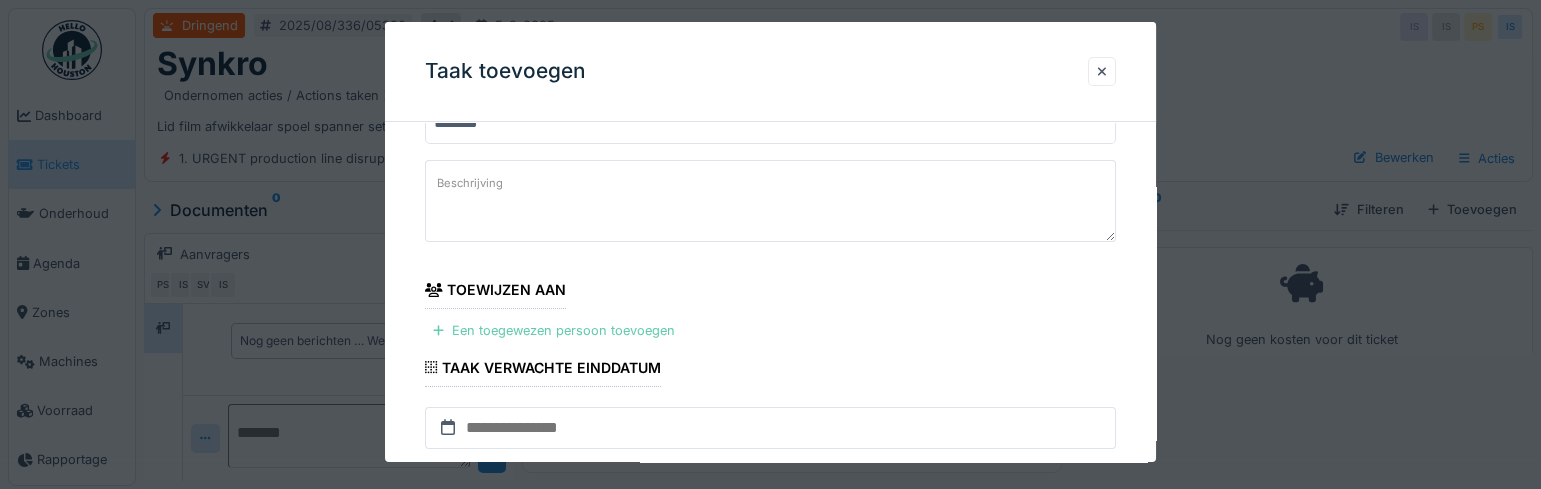 click on "Een toegewezen persoon toevoegen" at bounding box center (554, 330) 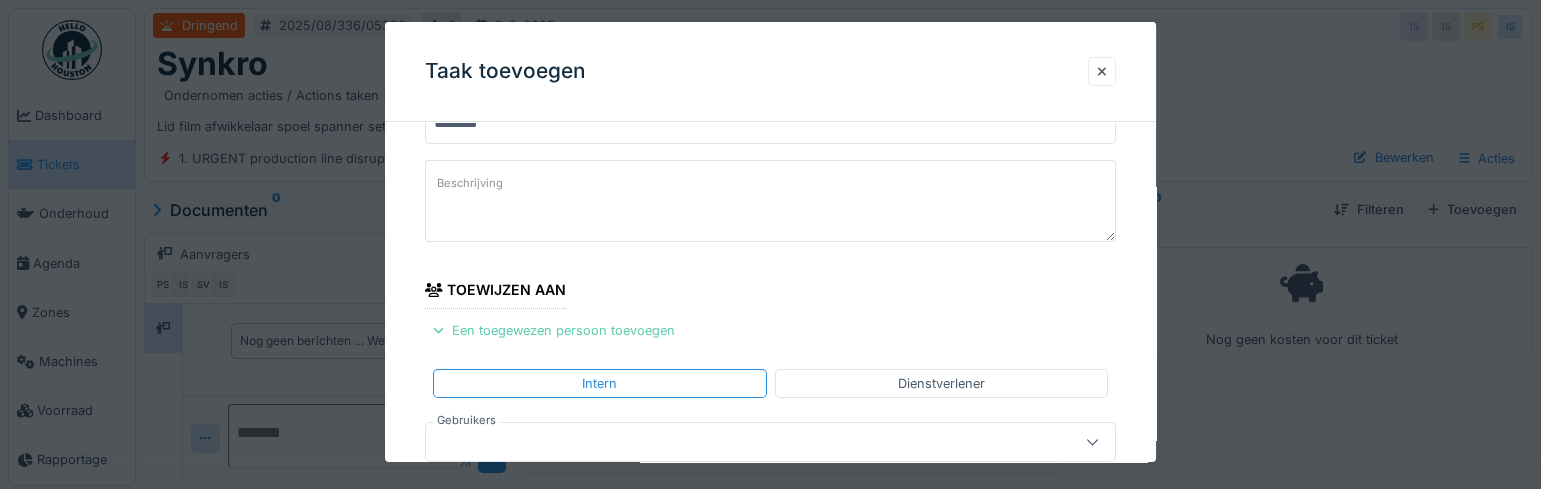 scroll, scrollTop: 181, scrollLeft: 0, axis: vertical 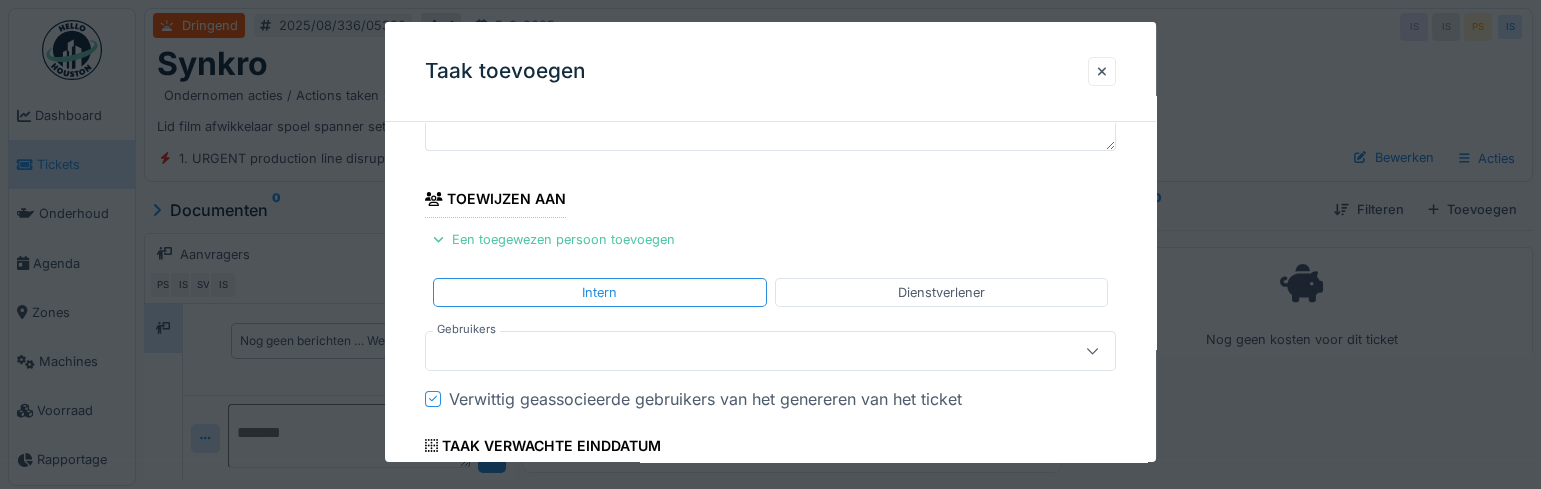 click at bounding box center [736, 351] 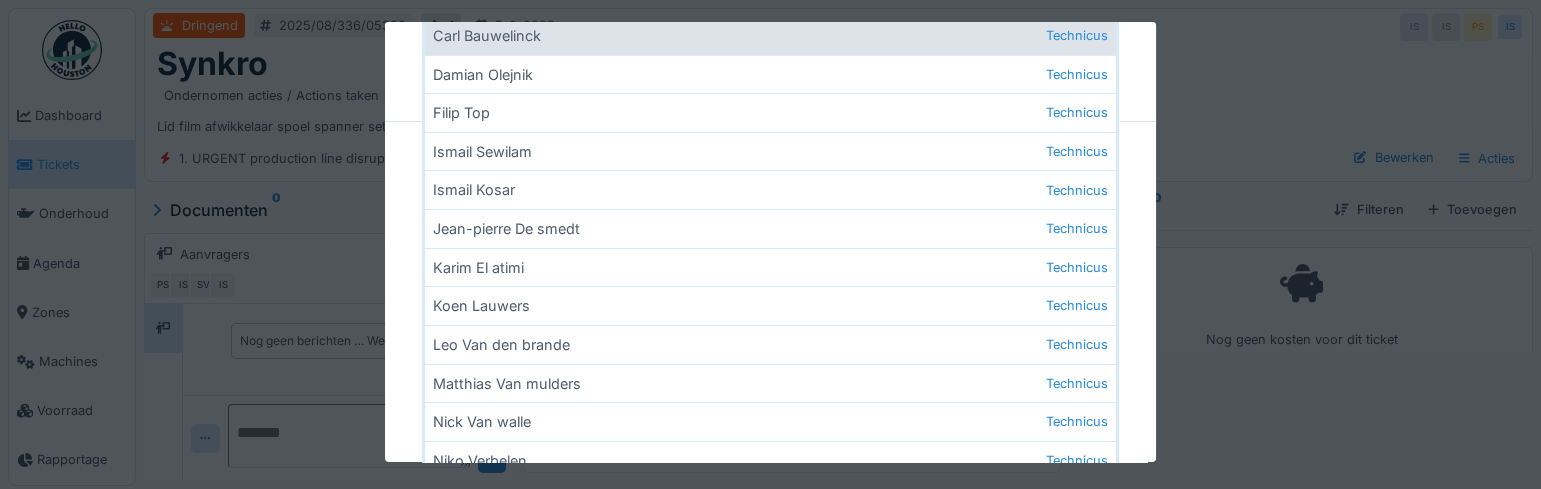 scroll, scrollTop: 818, scrollLeft: 0, axis: vertical 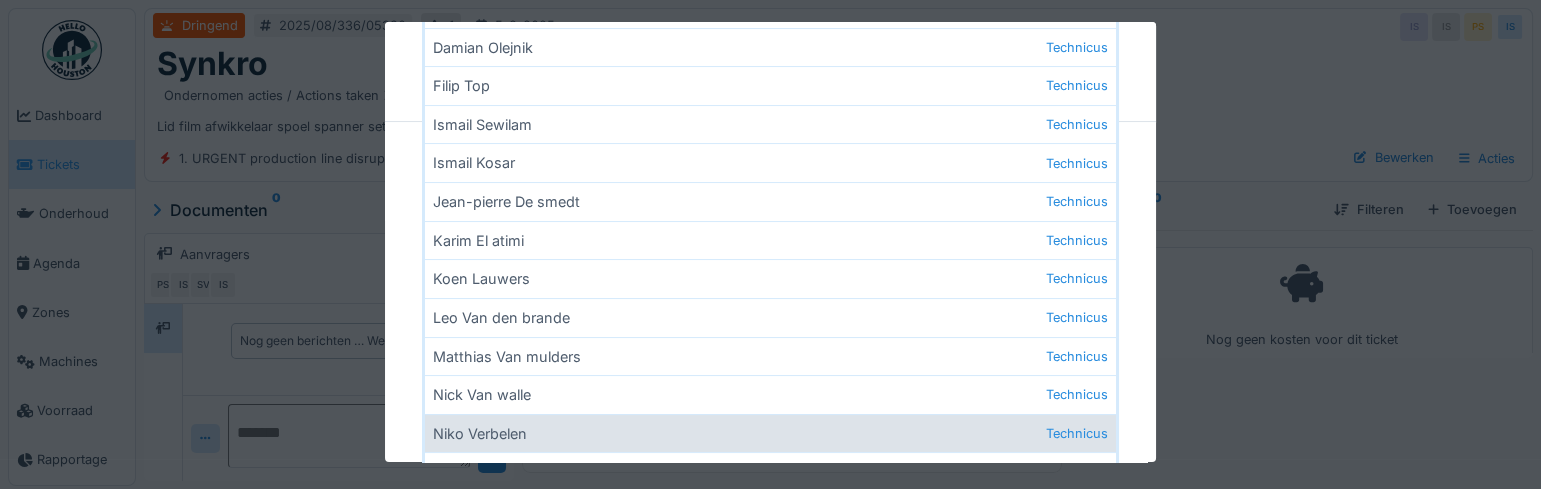 click on "Niko Verbelen   Technicus" at bounding box center (770, 433) 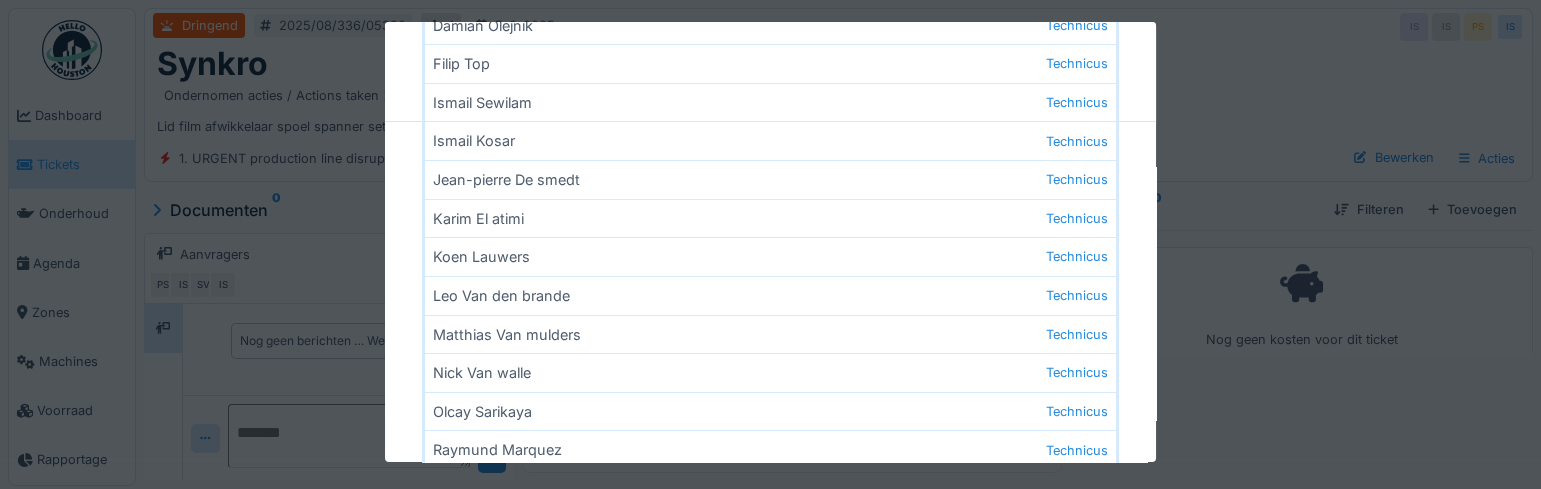 scroll, scrollTop: 986, scrollLeft: 0, axis: vertical 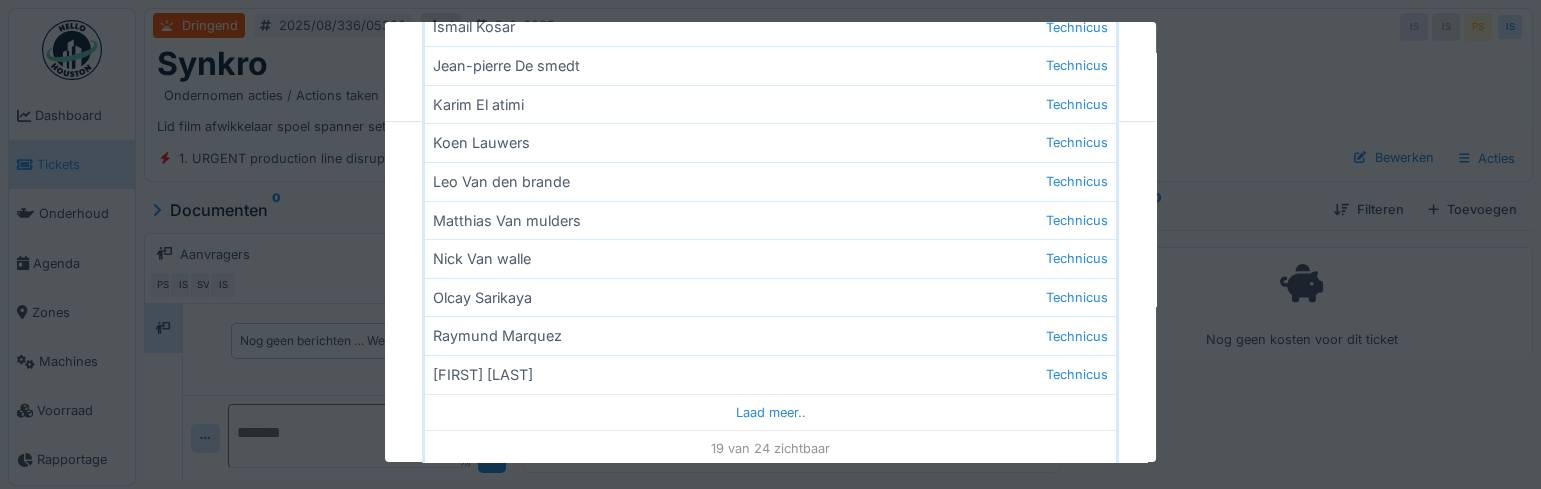click on "Taak toevoegen Algemene informatie Naam Verplicht ****** Beschrijving Toewijzen aan Een toegewezen persoon toevoegen   Intern   Dienstverlener Gebruikers Niko Verbelen   ***** Technici Managers Aanvragers Alles Adrian Kostera   Technicus Alexandr Gubkin   Technicus Bart Moens   Technicus Bert Vermeiren   Technicus Buiku Matondo   Technicus Carl Bauwelinck   Technicus Damian Olejnik   Technicus Filip Top   Technicus Ismail Sewilam   Technicus Ismail Kosar   Technicus Jean-pierre De smedt   Technicus Karim El atimi   Technicus Koen Lauwers   Technicus Leo  Van den brande   Technicus Matthias Van mulders   Technicus Nick Van walle   Technicus Olcay Sarikaya   Technicus Raymund Marquez   Technicus Robbert Ide   Technicus Laad meer.. 19 van 24 zichtbaar   Verwittig geassocieerde gebruikers van het genereren van het ticket Verplicht Werkperiode Taak verwachte einddatum Formulieren Formulier sjablonen Sjabloon voor formulier maken Facturatiegegevens Uw factureringsgegevens *******" at bounding box center (770, 242) 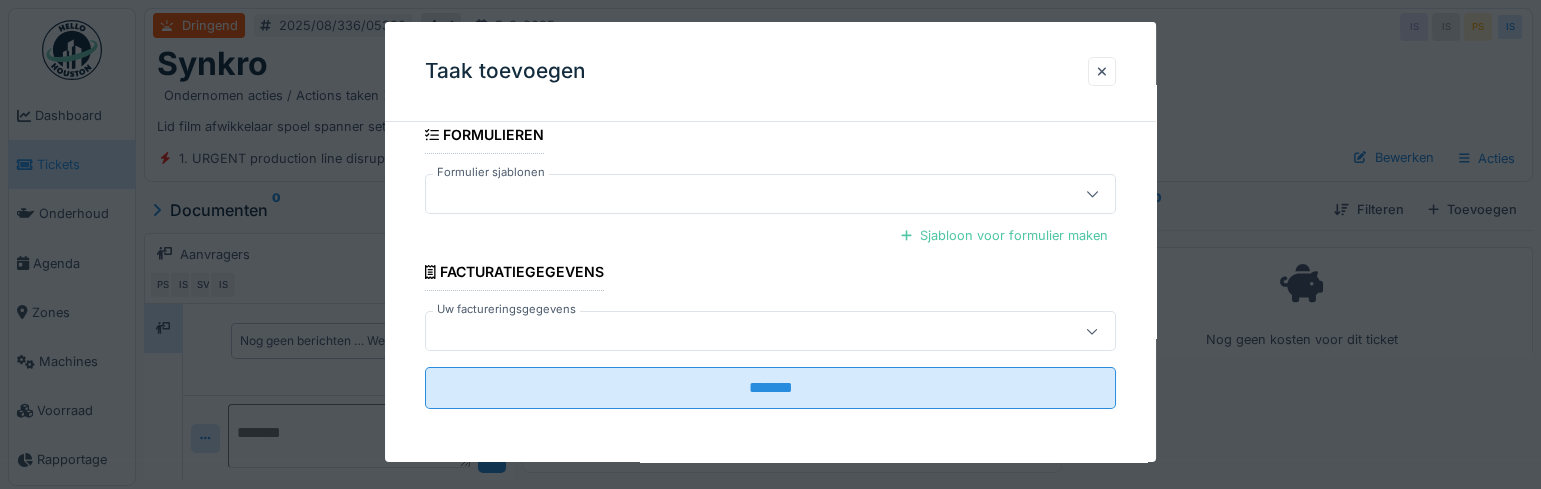 scroll, scrollTop: 519, scrollLeft: 0, axis: vertical 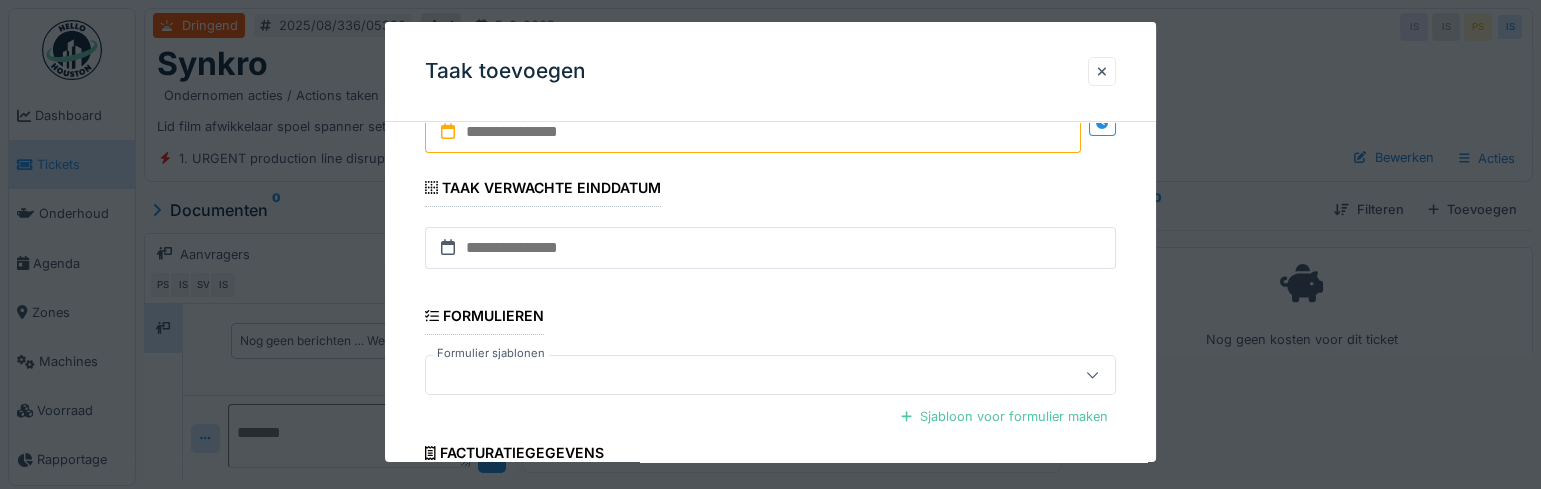 click at bounding box center [753, 132] 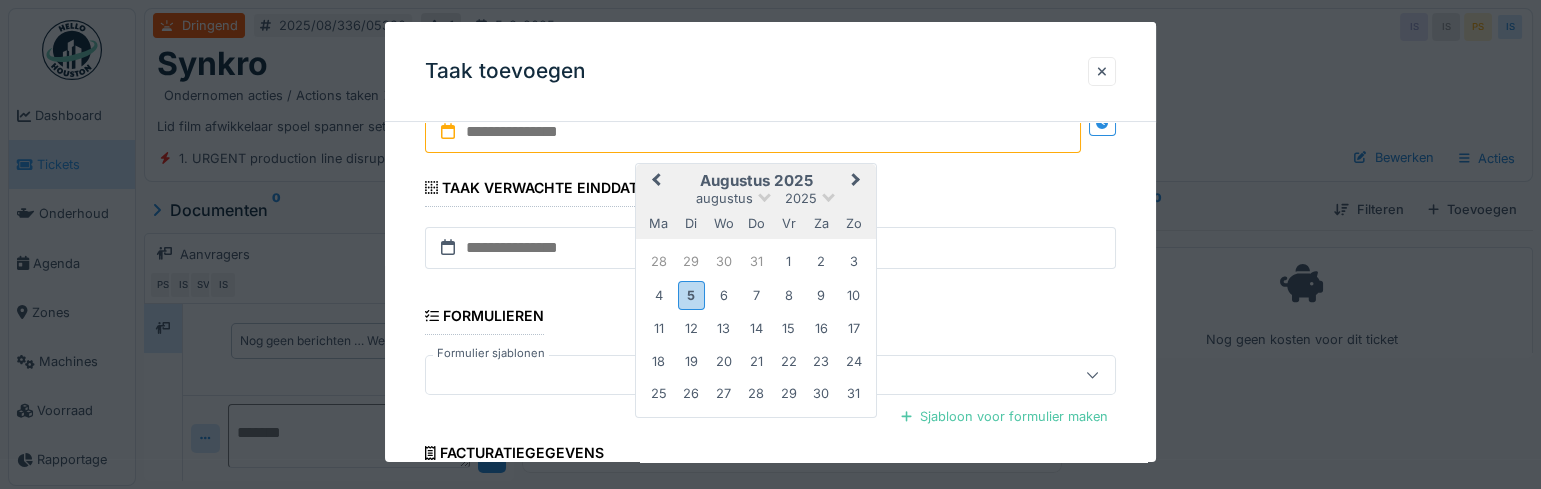 click on "augustus 2025" at bounding box center [756, 181] 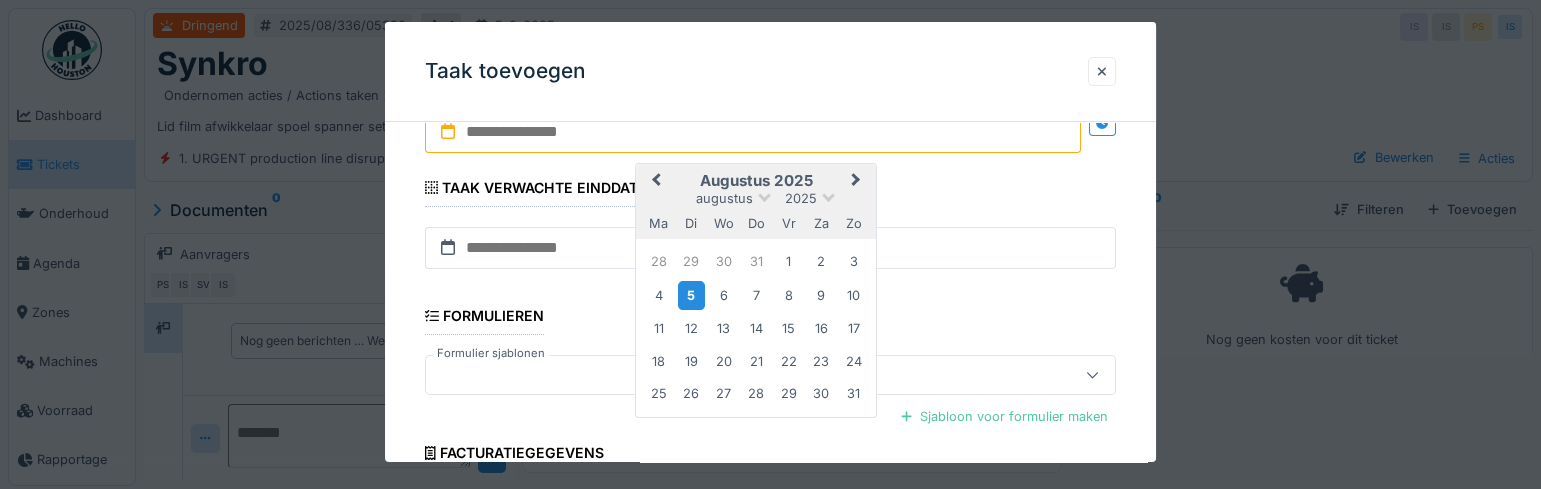 click on "5" at bounding box center [691, 295] 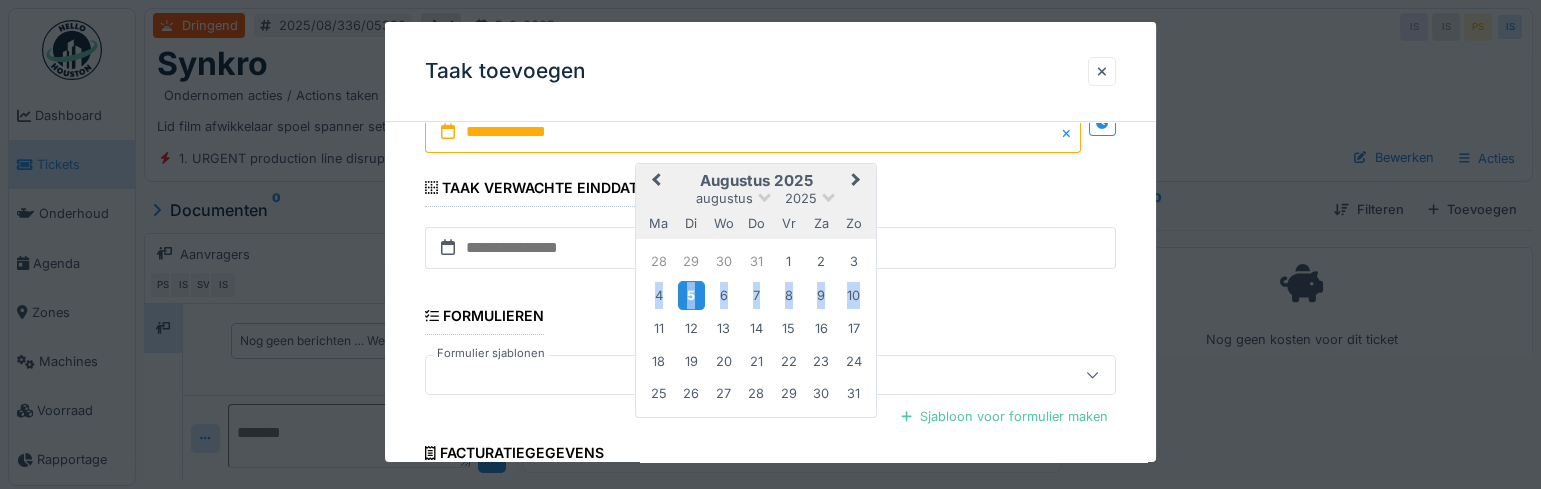 click on "5" at bounding box center [691, 295] 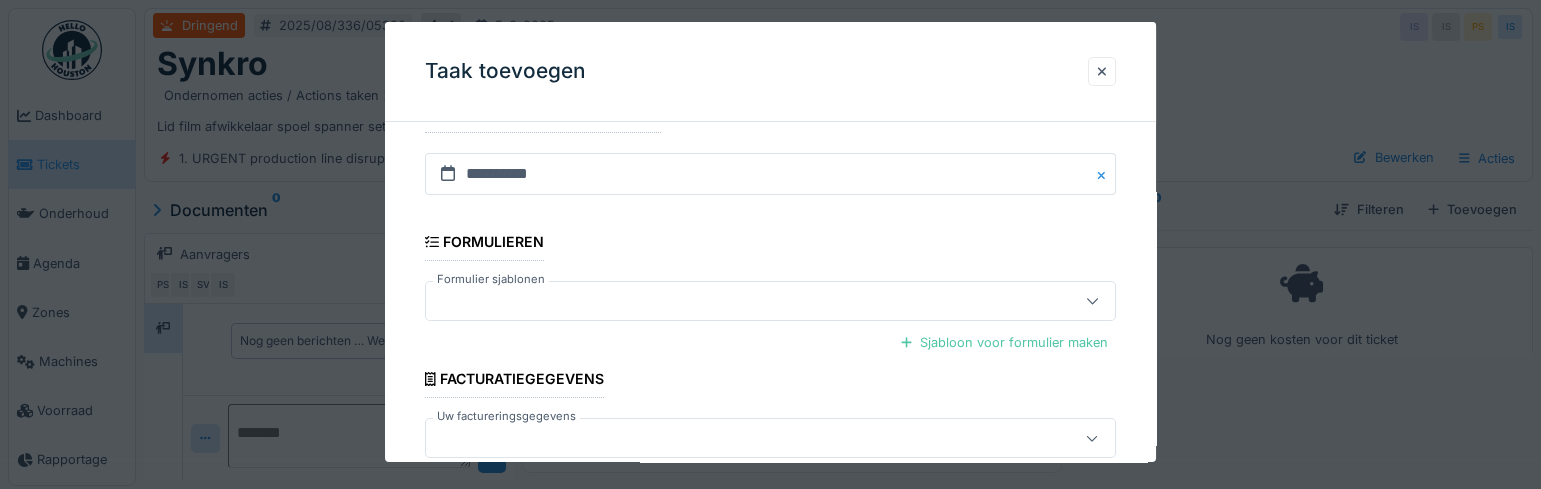 scroll, scrollTop: 700, scrollLeft: 0, axis: vertical 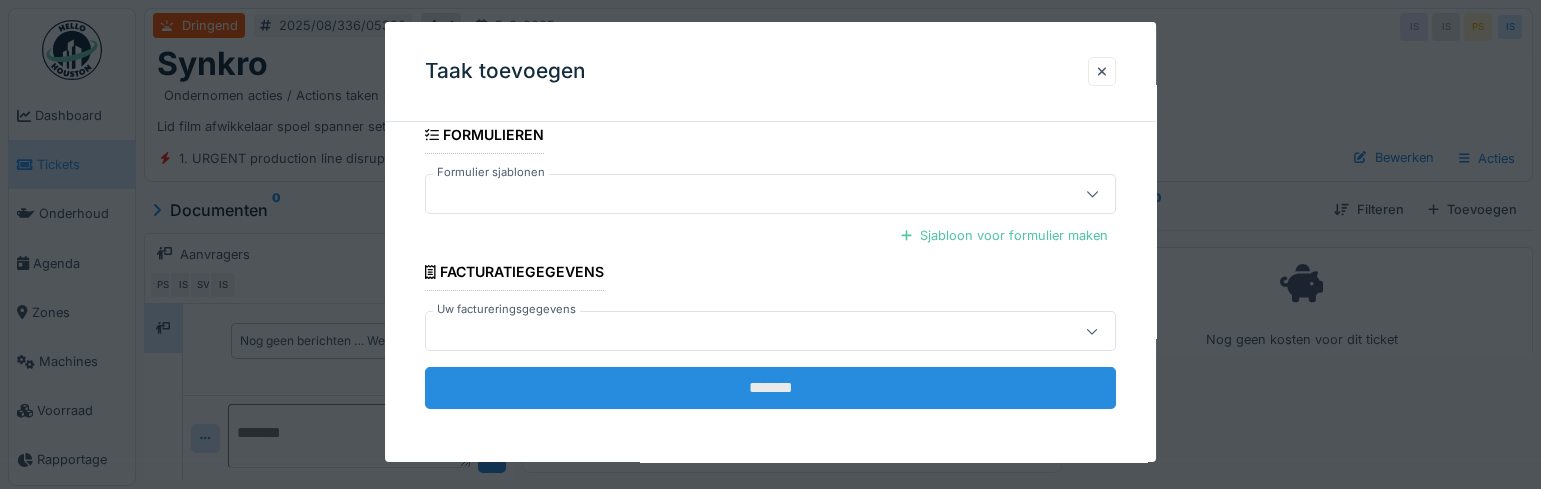 click on "*******" at bounding box center (770, 388) 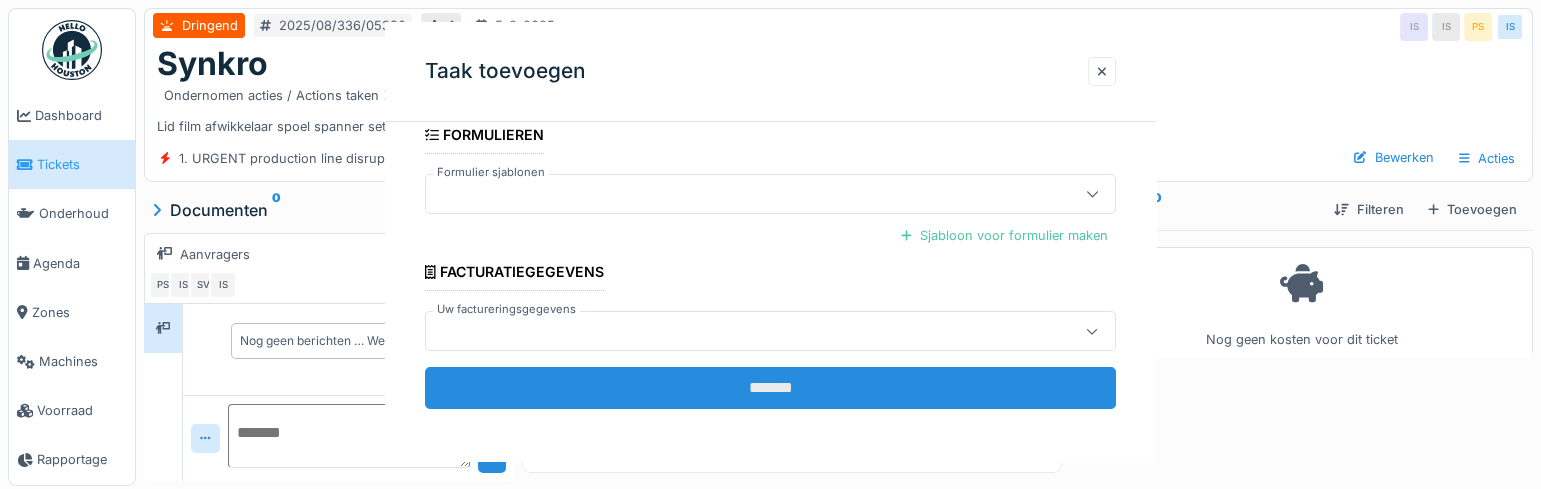 scroll, scrollTop: 0, scrollLeft: 0, axis: both 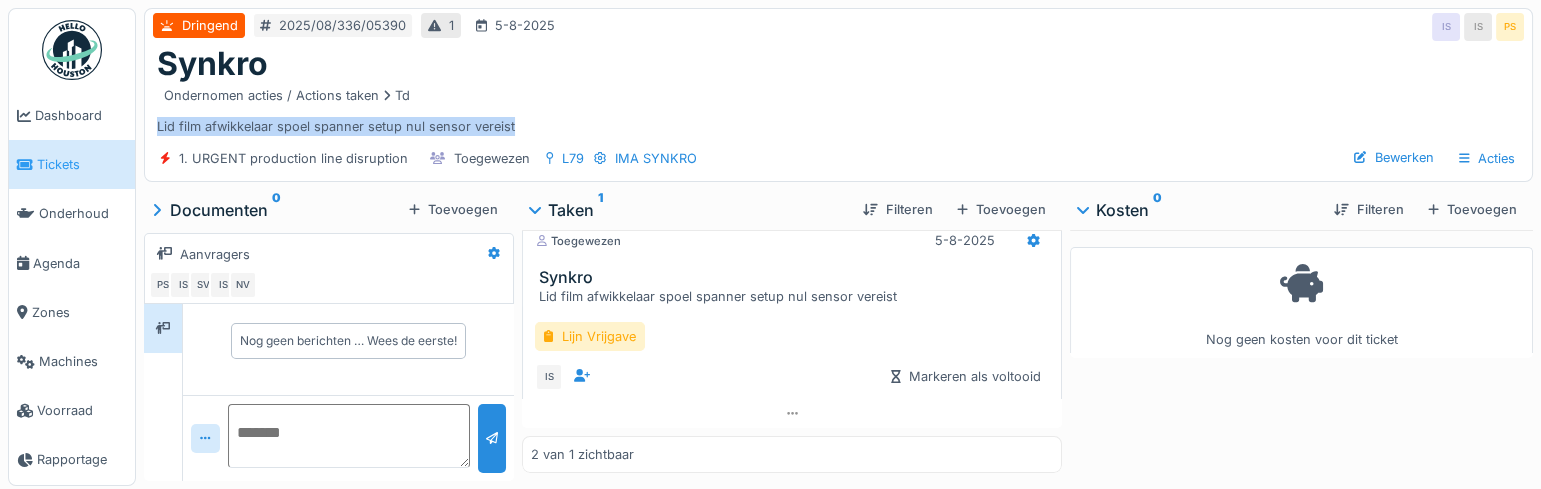 drag, startPoint x: 516, startPoint y: 113, endPoint x: 150, endPoint y: 119, distance: 366.04916 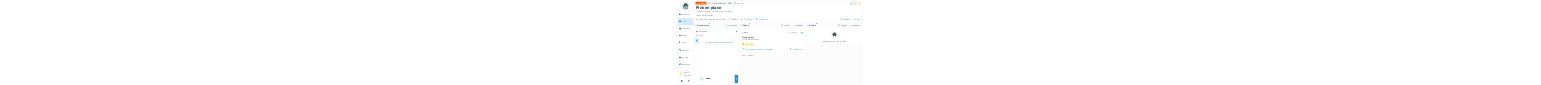 scroll, scrollTop: 0, scrollLeft: 0, axis: both 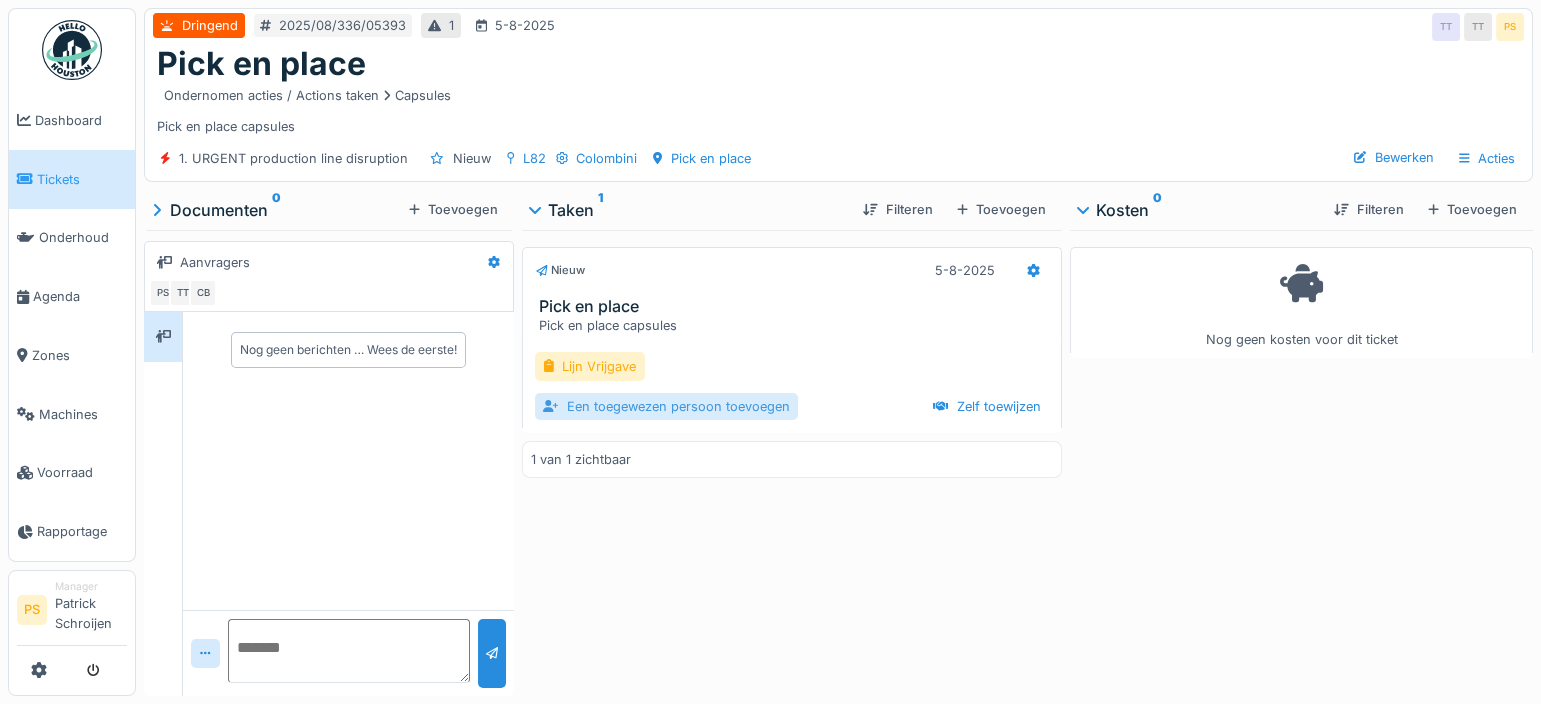 click on "Een toegewezen persoon toevoegen" at bounding box center (666, 406) 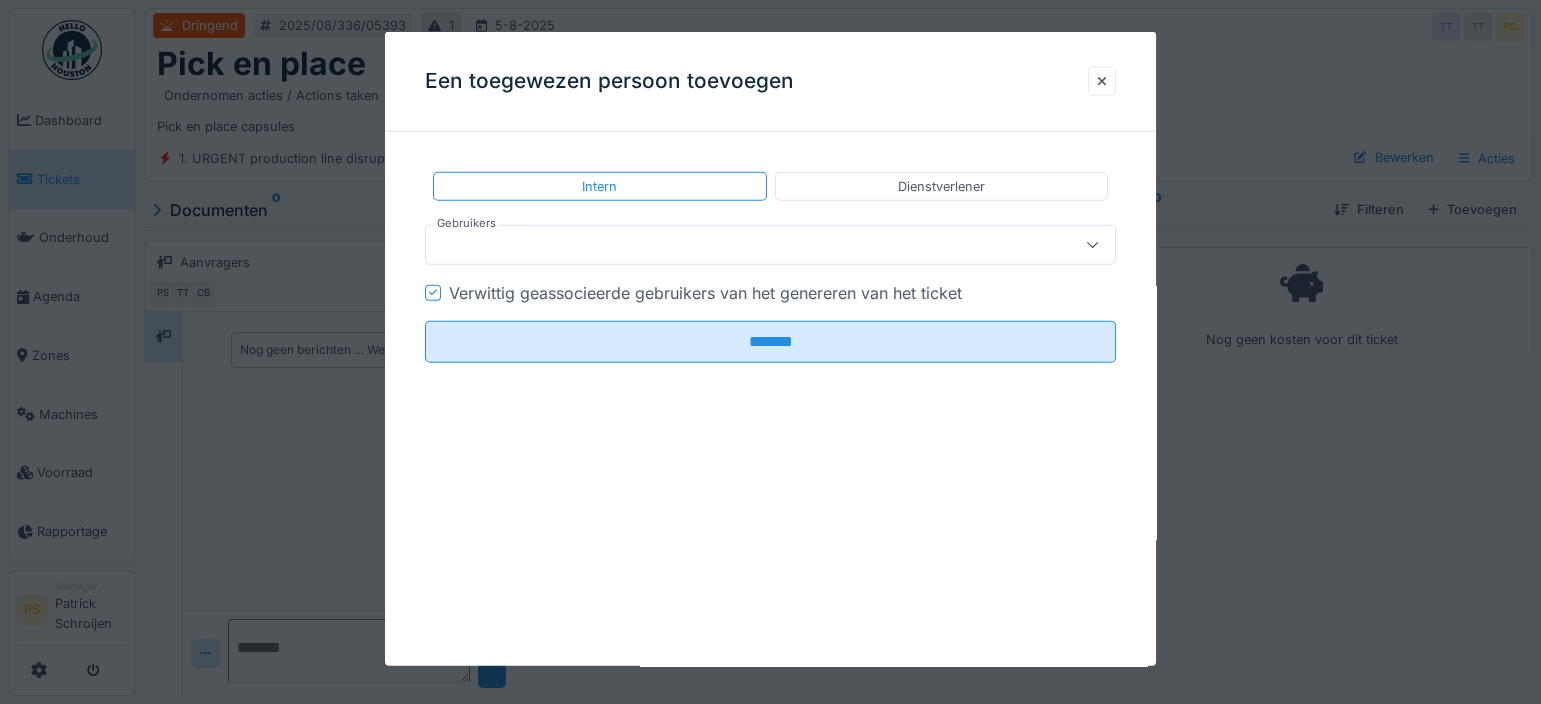click at bounding box center (736, 245) 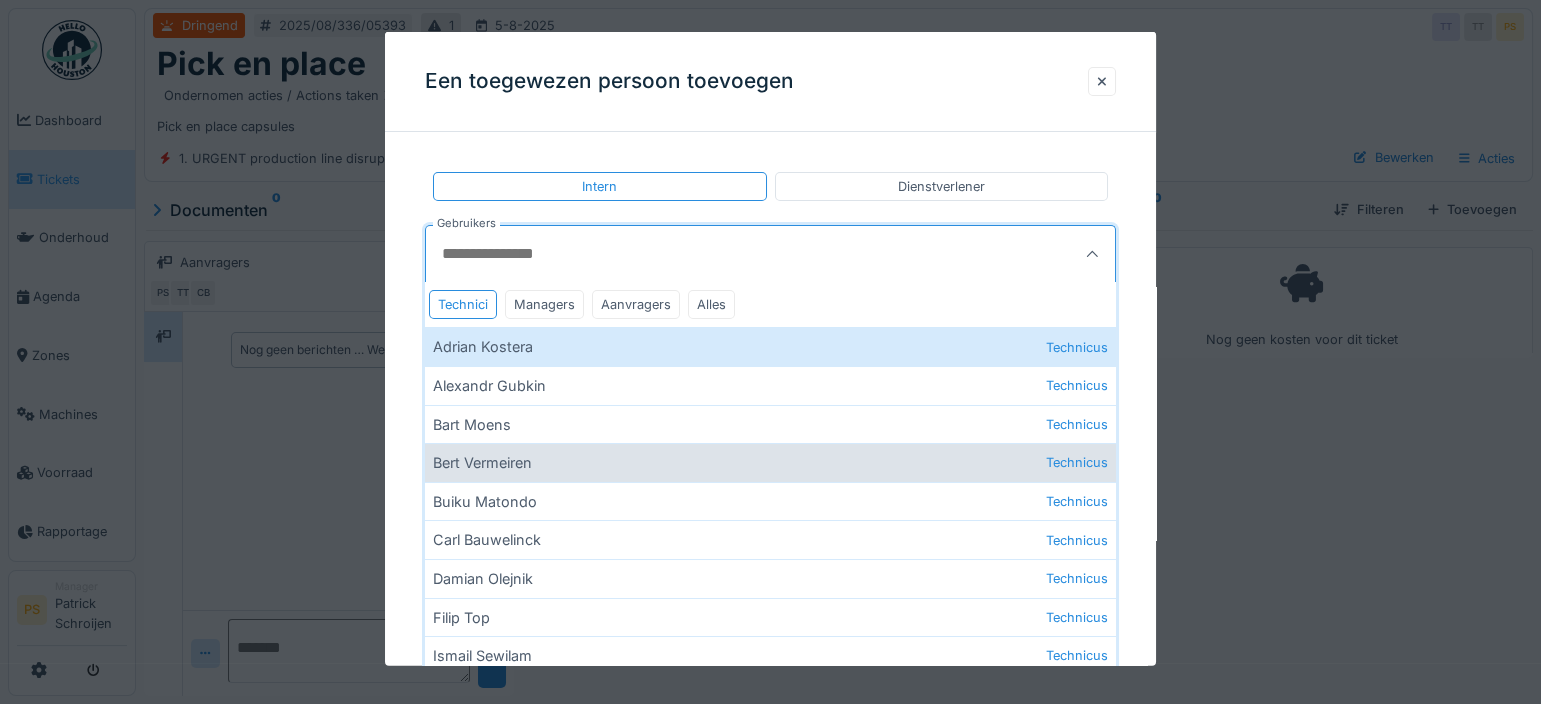 click on "[FIRST] [LAST]   Technicus" at bounding box center (770, 462) 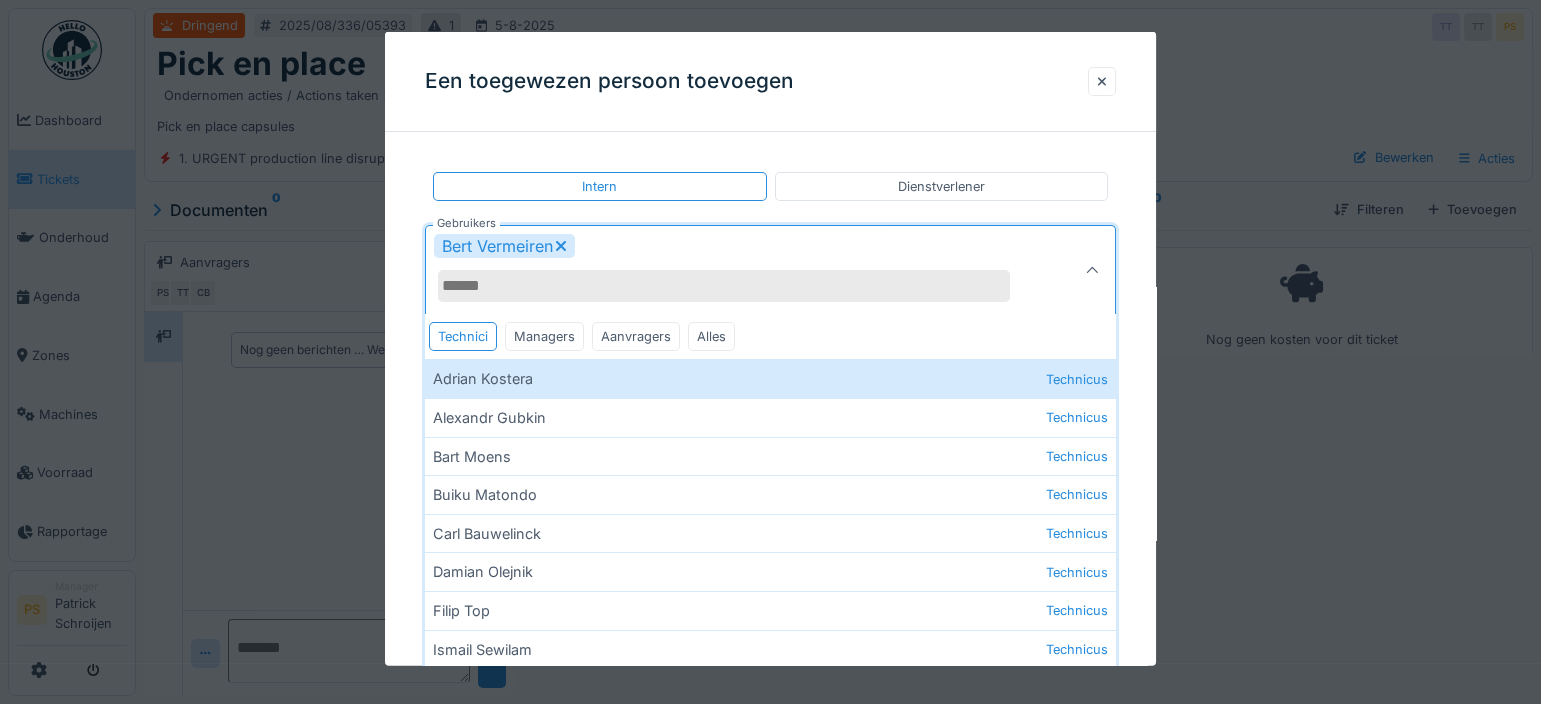 click on "**********" at bounding box center [770, 355] 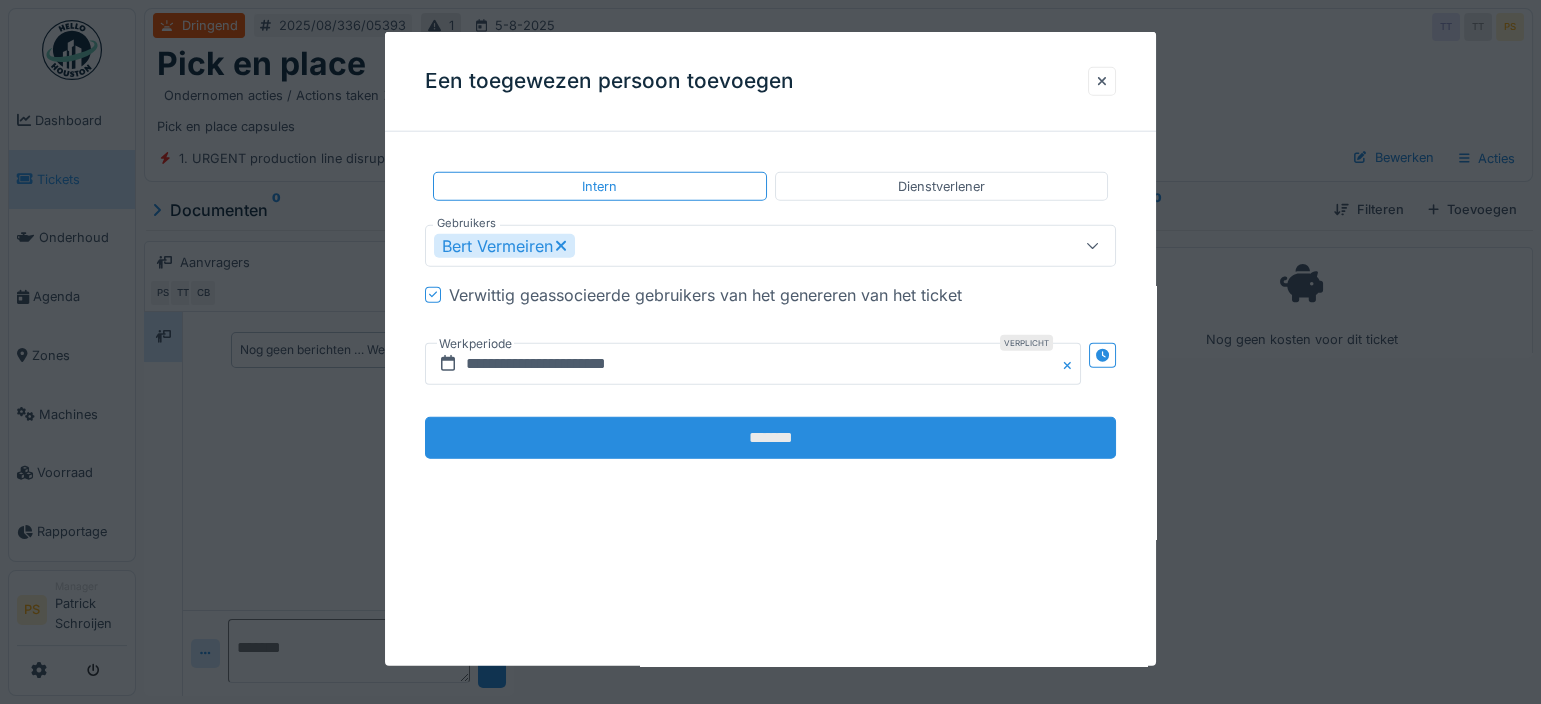 click on "*******" at bounding box center (770, 438) 